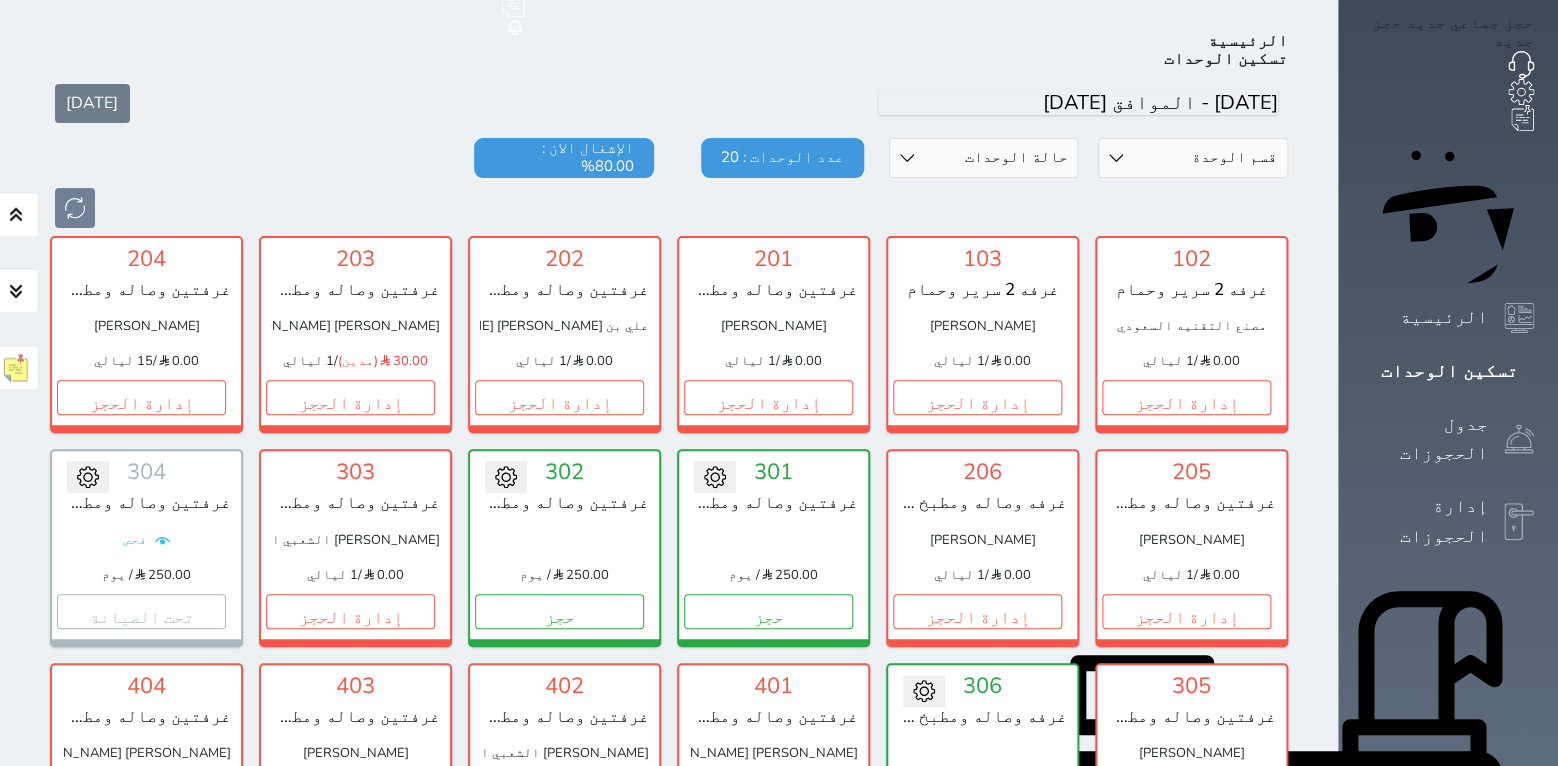 scroll, scrollTop: 78, scrollLeft: 0, axis: vertical 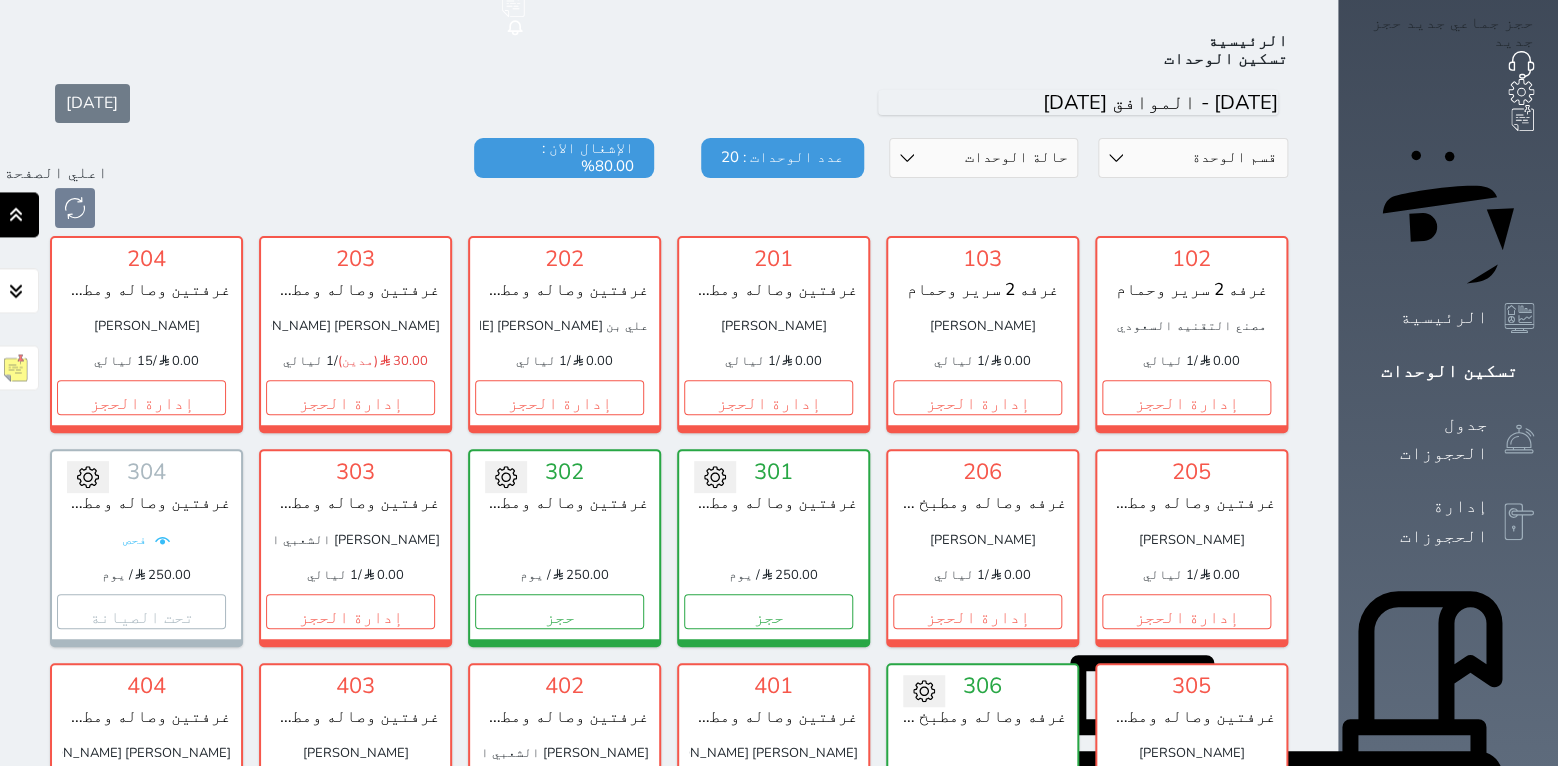 click on "الرئيسية   تسكين الوحدات       [DATE]   قسم الوحدة   غرفه وصاله ومطبخ وحمام غرفه 2 سرير وحمام غرفتين وصاله ومطبخ وحمام   حالة الوحدات متاح تحت التنظيف تحت الصيانة سجل دخول  لم يتم تسجيل الدخول   عدد الوحدات : 20   الإشغال الان : 80.00%                             102   غرفه 2 سرير وحمام
مصنع التقنيه السعودي
0.00
/   1 ليالي           إدارة الحجز               تغيير الحالة الى صيانة                   التاريخ المتوقع للانتهاء       حفظ                   103   غرفه 2 سرير وحمام
[PERSON_NAME]
0.00
/   1 ليالي           إدارة الحجز" at bounding box center [669, 762] 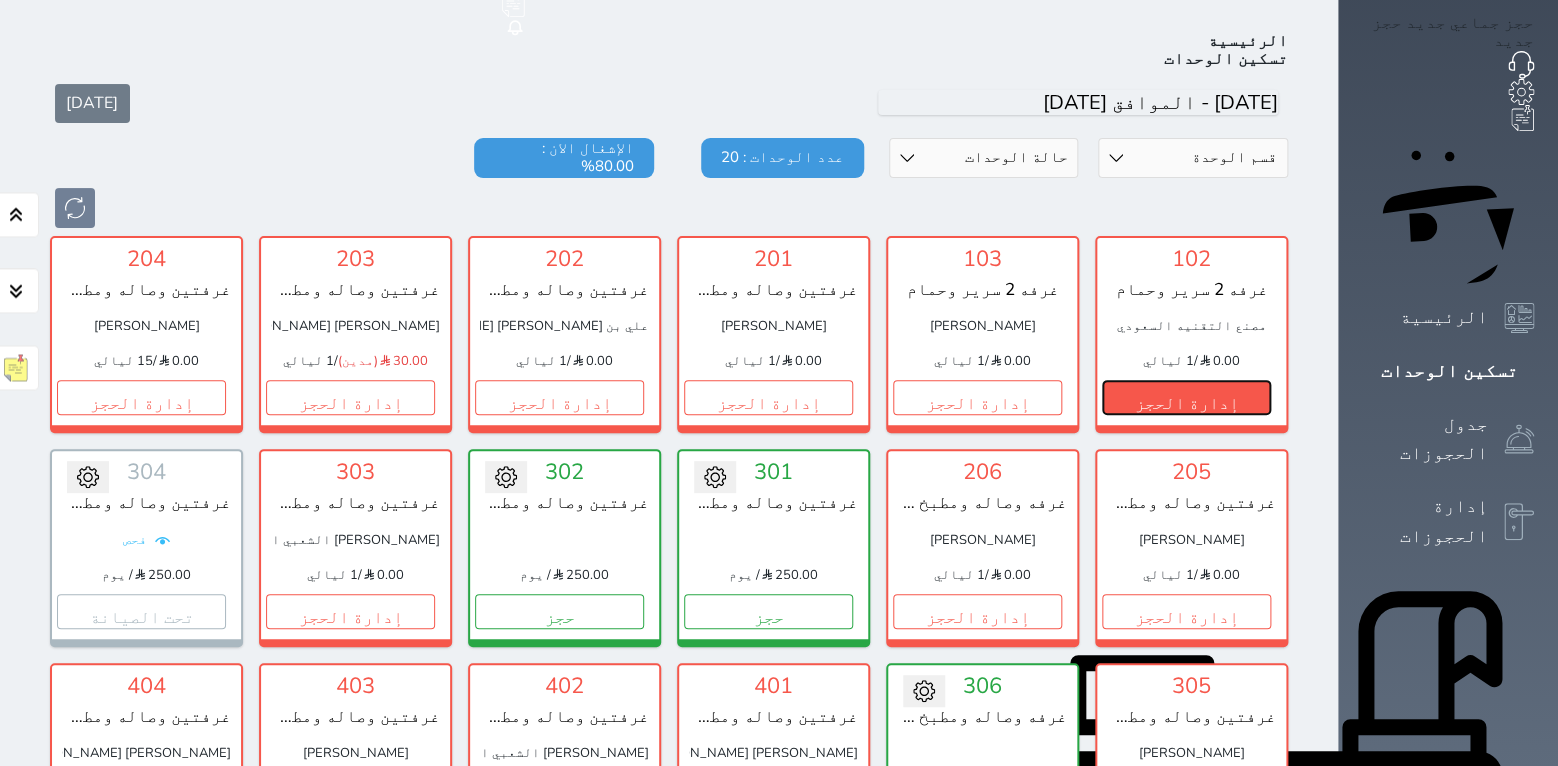 click on "إدارة الحجز" at bounding box center [1186, 397] 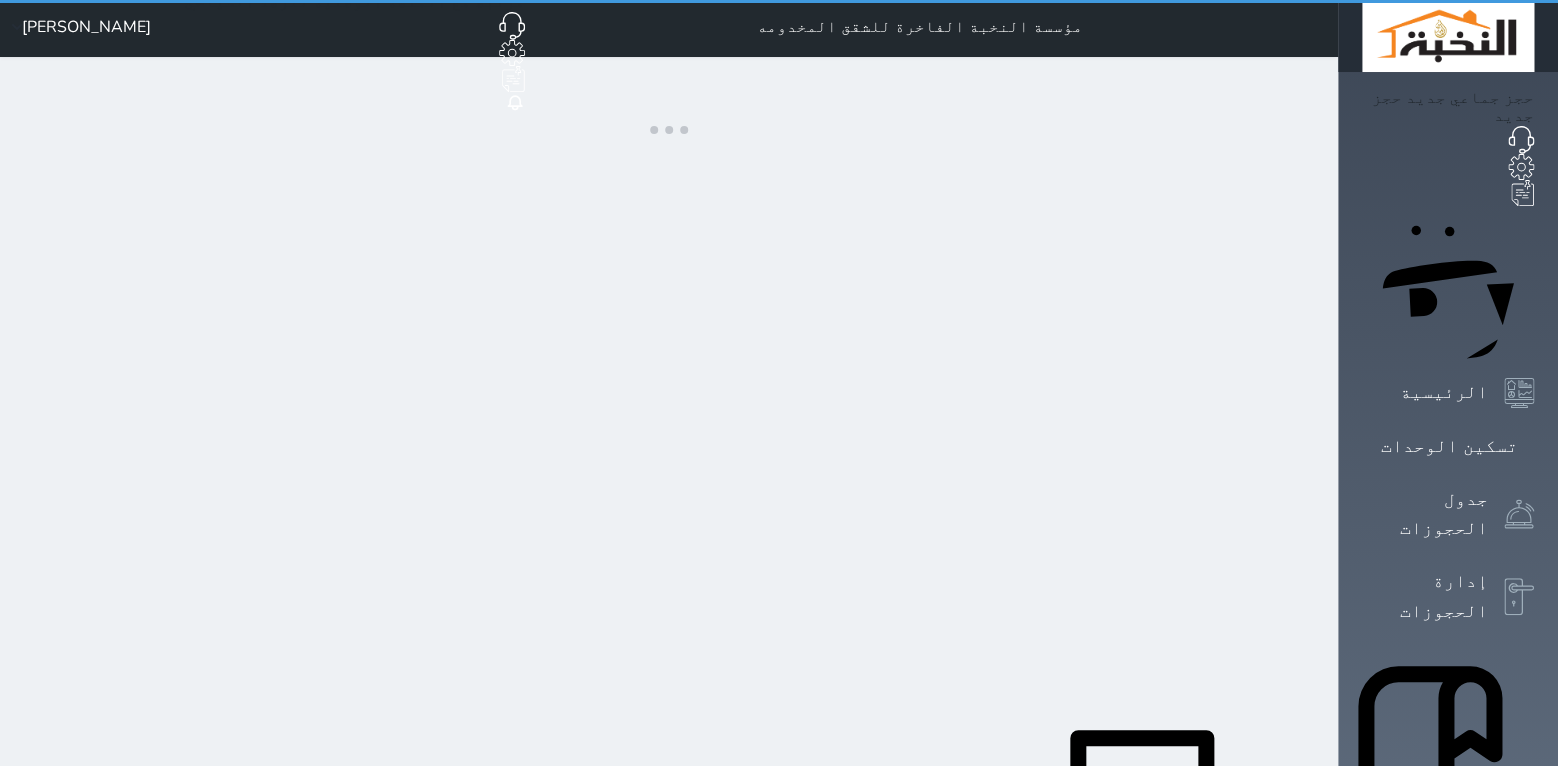 scroll, scrollTop: 0, scrollLeft: 0, axis: both 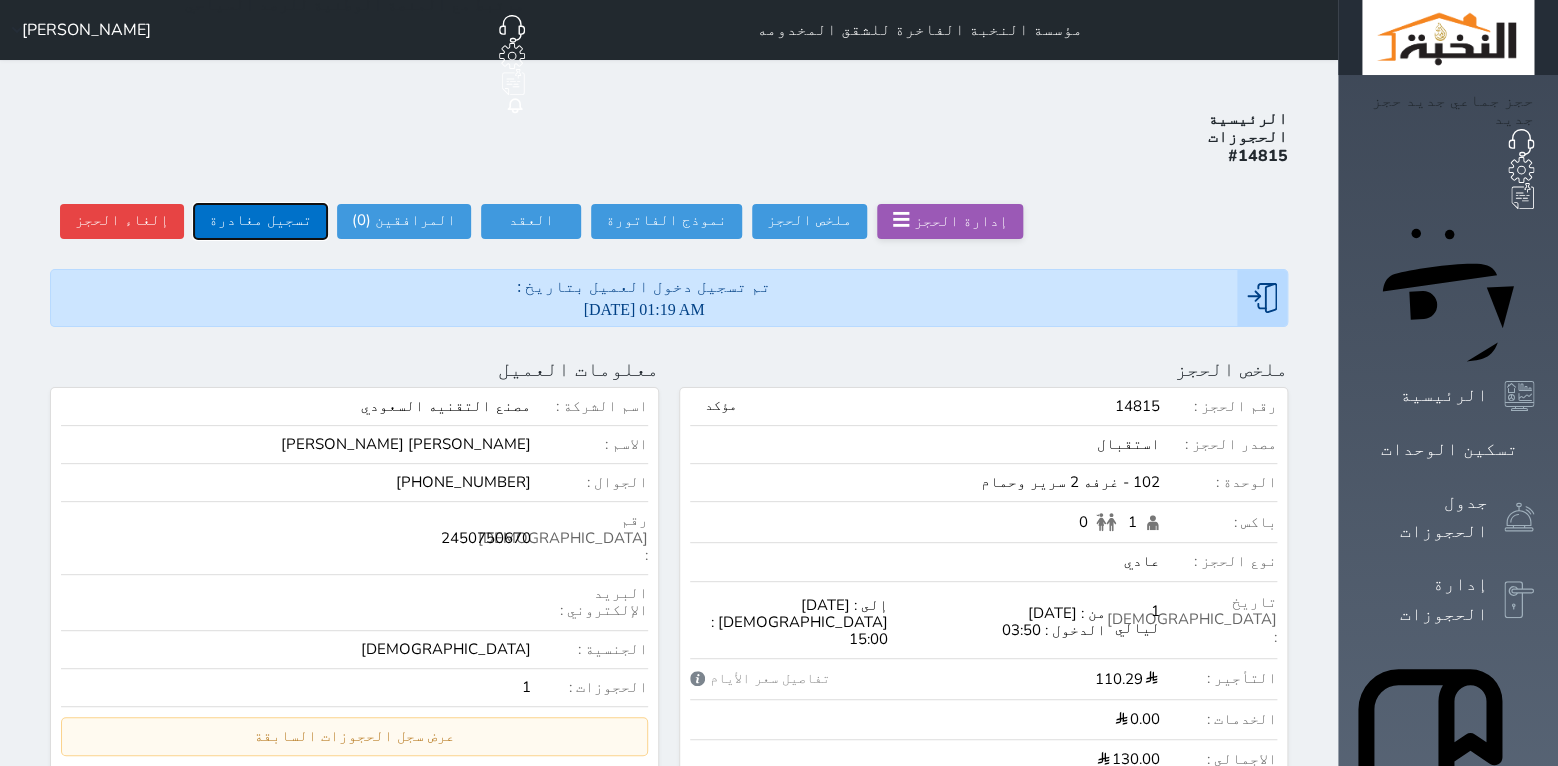 click on "تسجيل مغادرة" at bounding box center (260, 221) 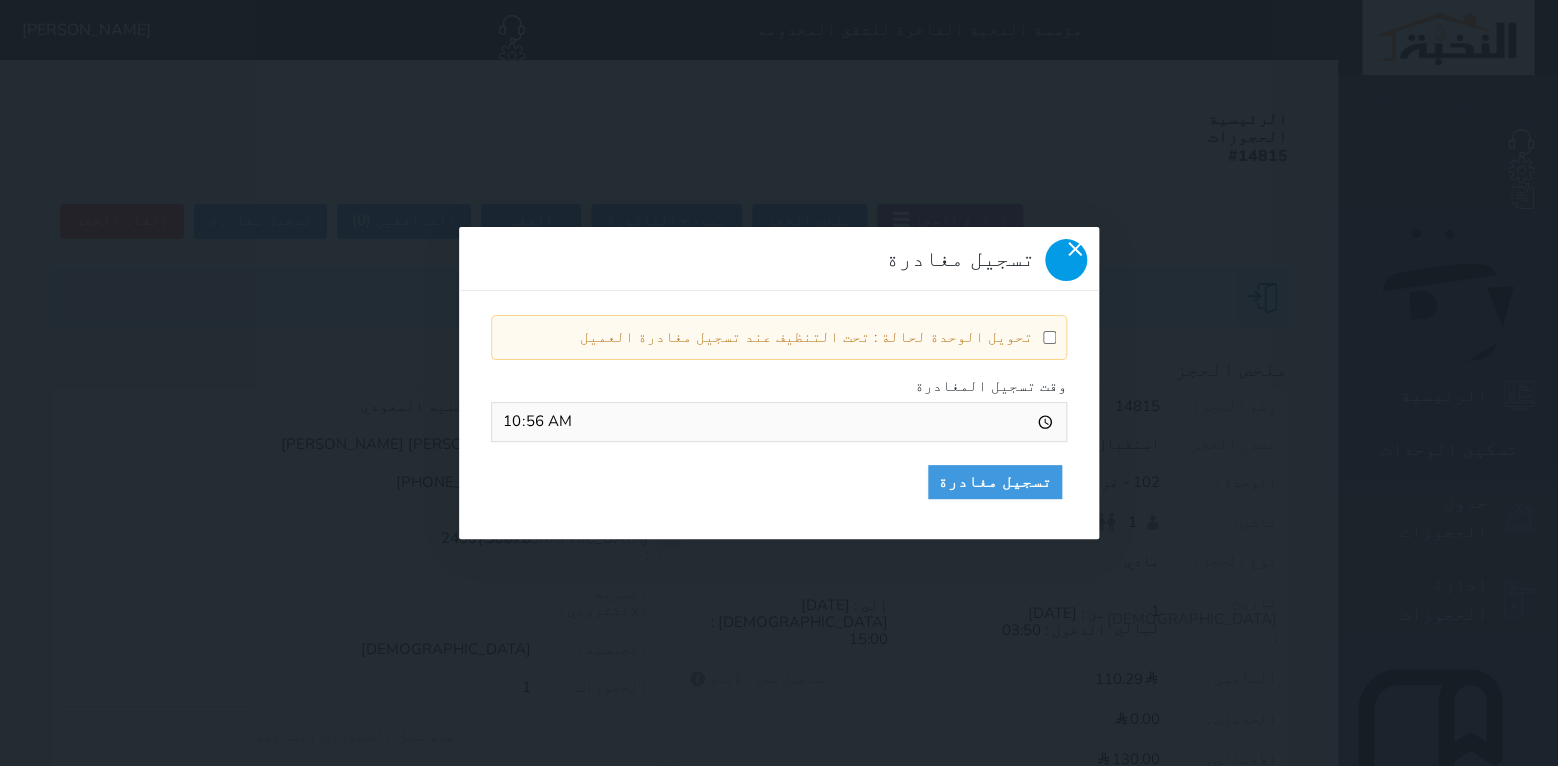 click 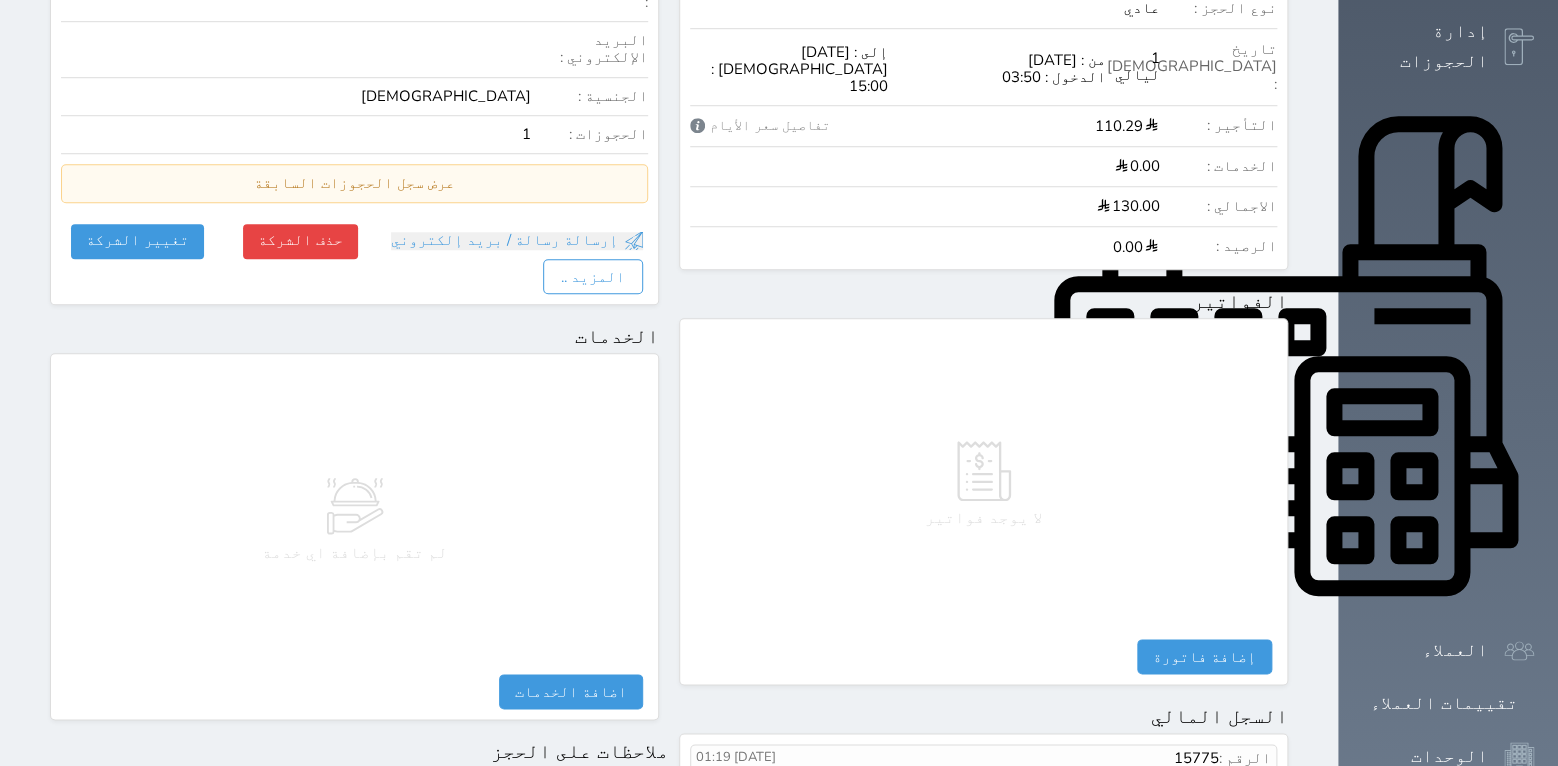 scroll, scrollTop: 606, scrollLeft: 0, axis: vertical 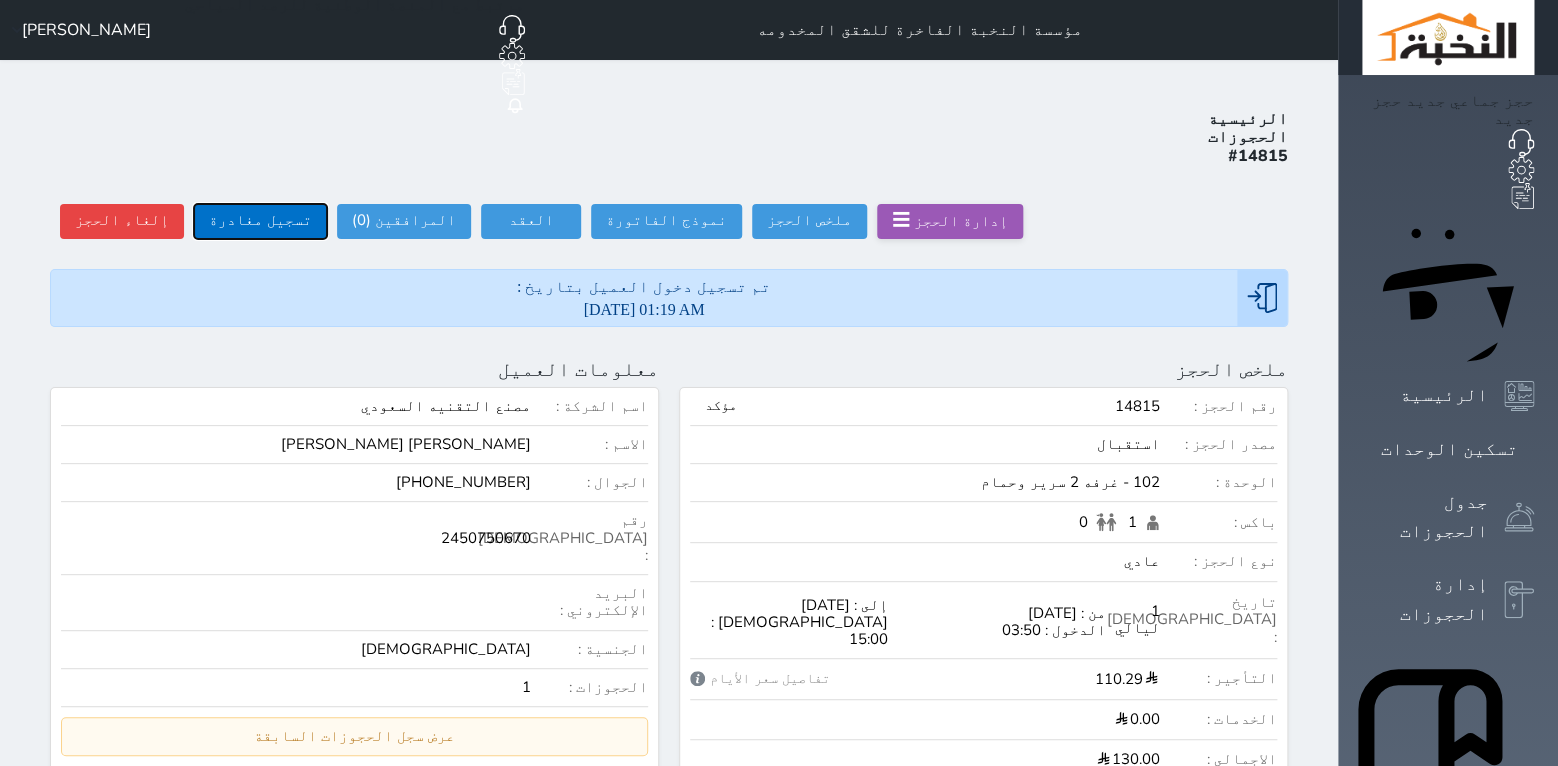 click on "تسجيل مغادرة" at bounding box center [260, 221] 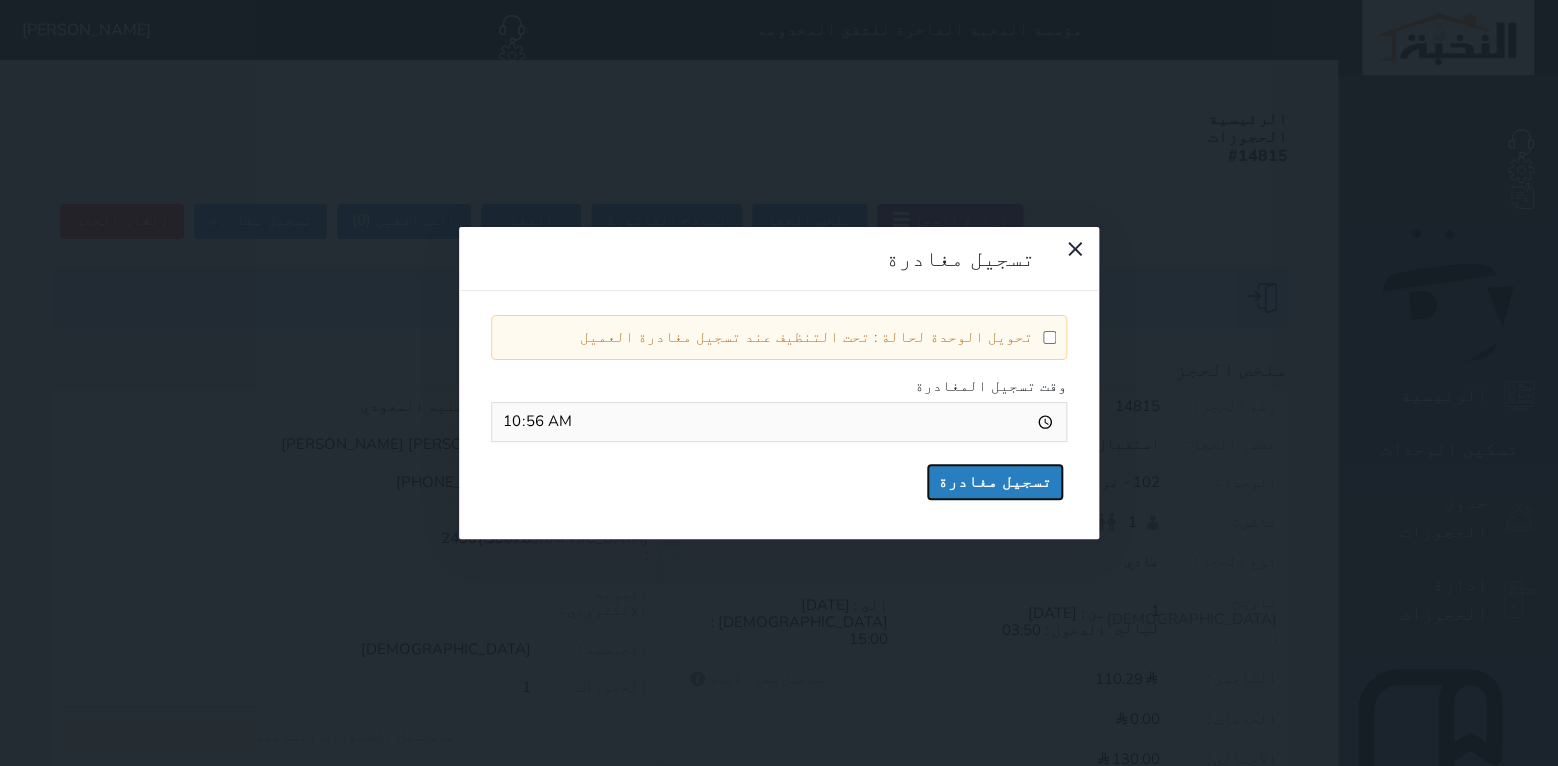 click on "تسجيل مغادرة" at bounding box center [995, 482] 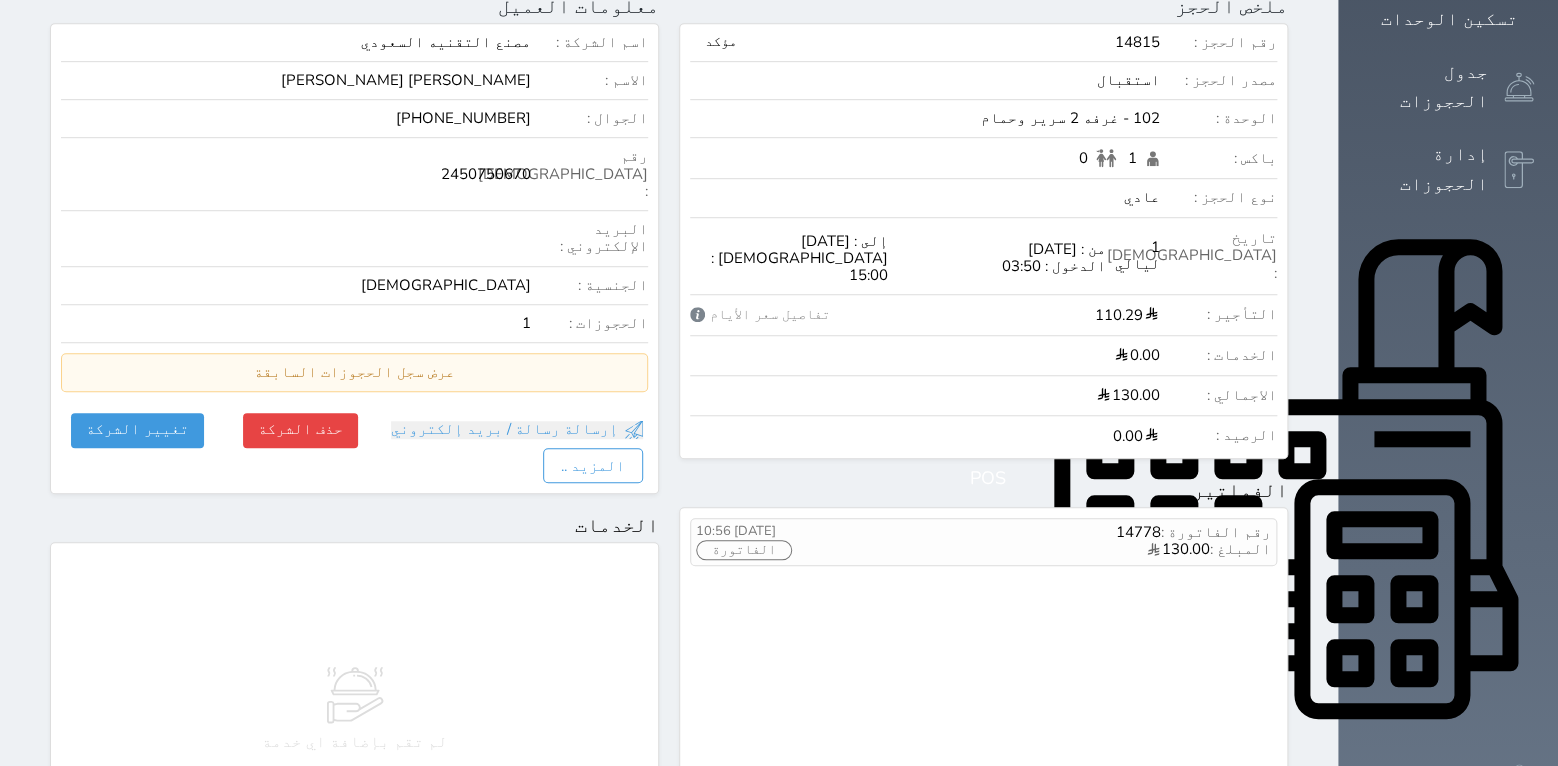 scroll, scrollTop: 462, scrollLeft: 0, axis: vertical 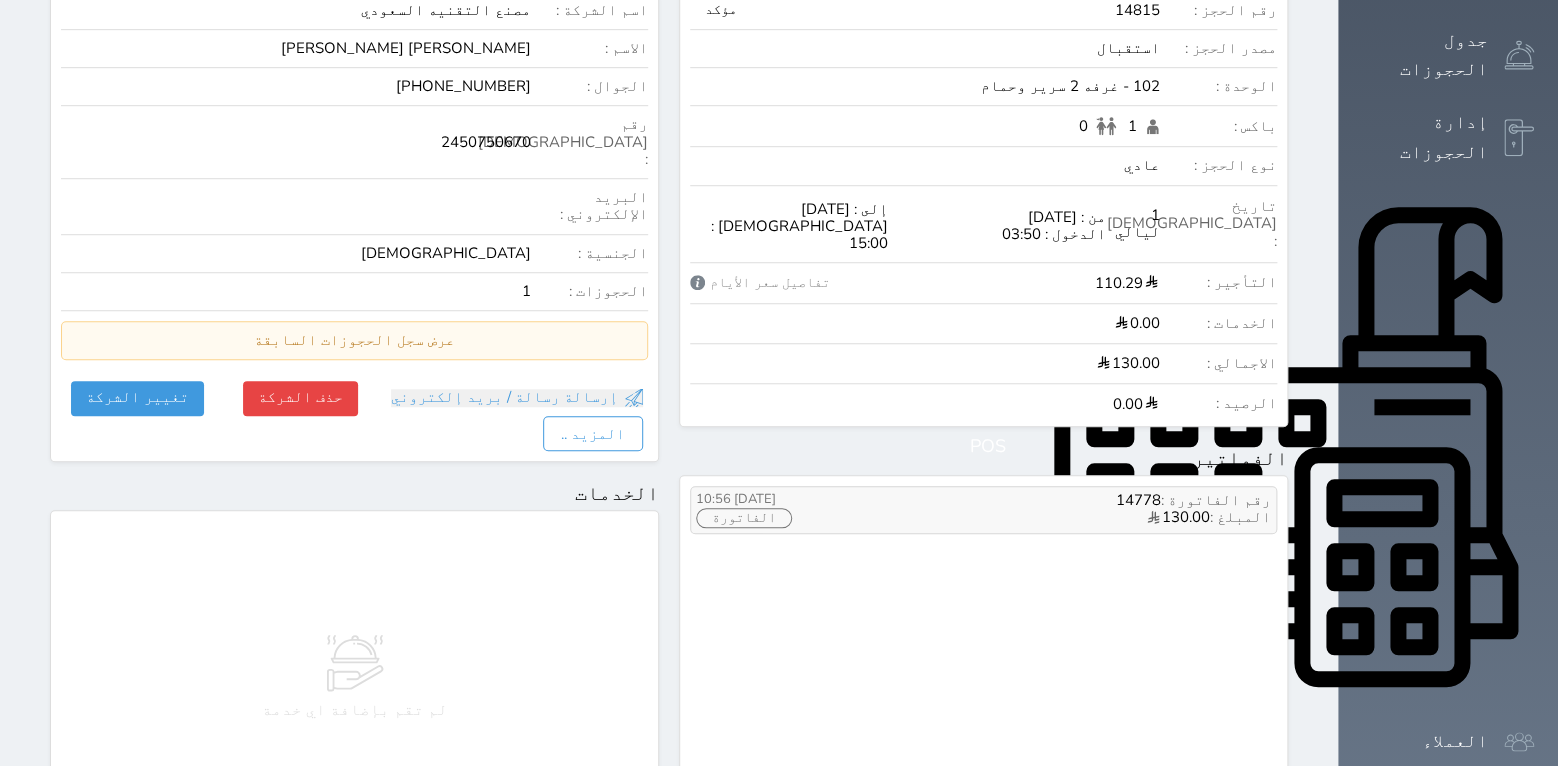 drag, startPoint x: 743, startPoint y: 450, endPoint x: 748, endPoint y: 439, distance: 12.083046 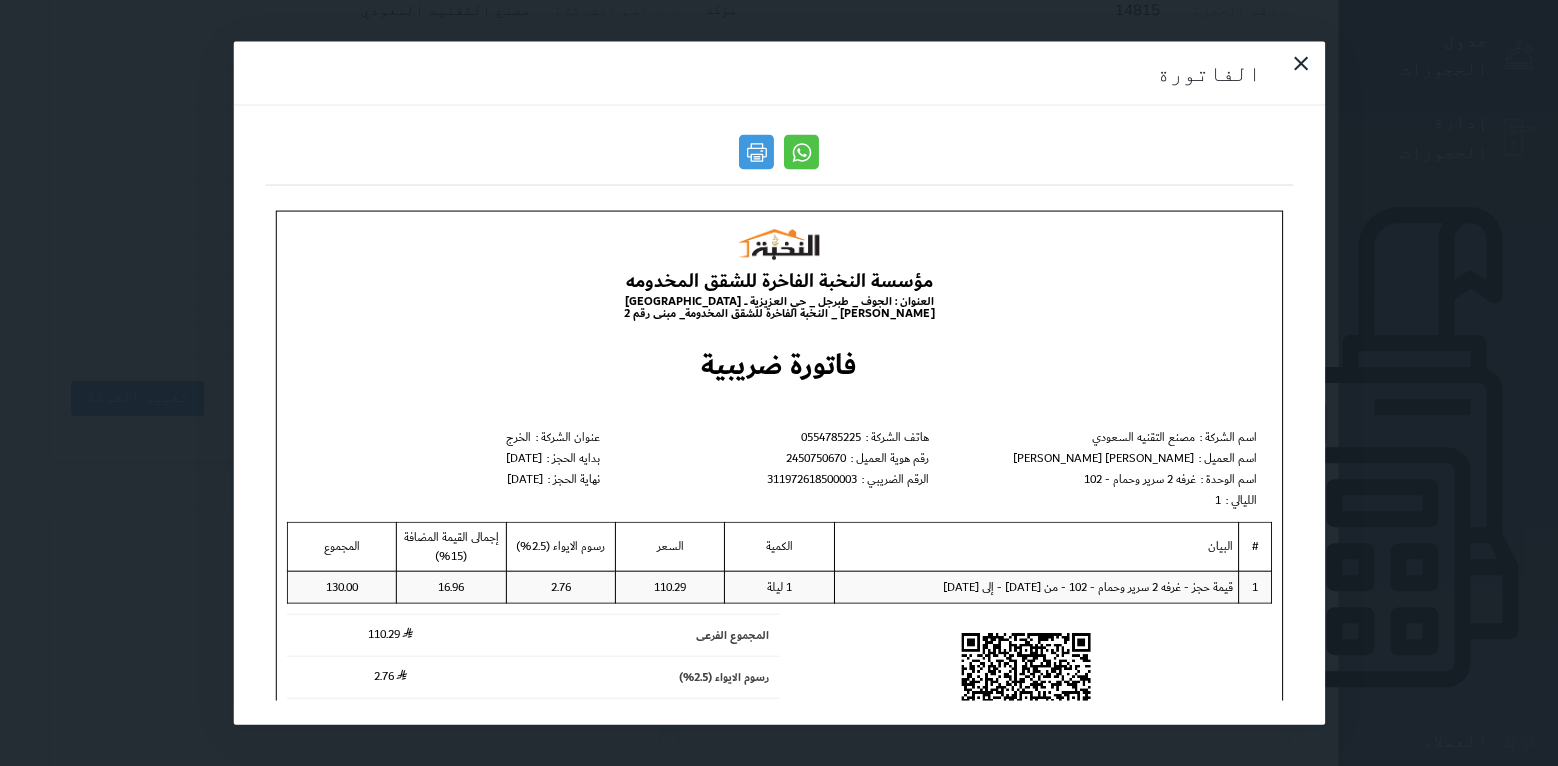 scroll, scrollTop: 0, scrollLeft: 0, axis: both 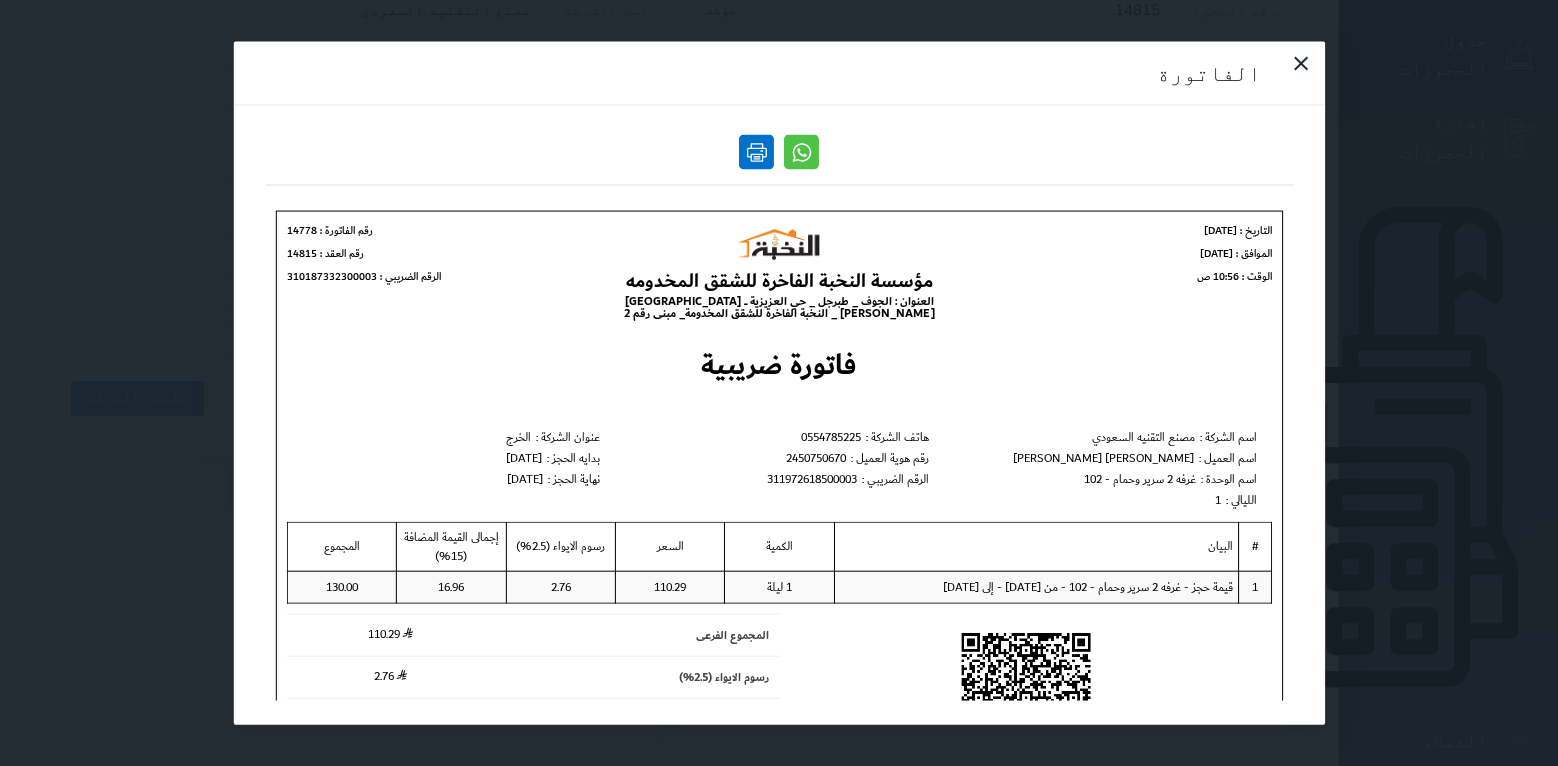 click at bounding box center [756, 152] 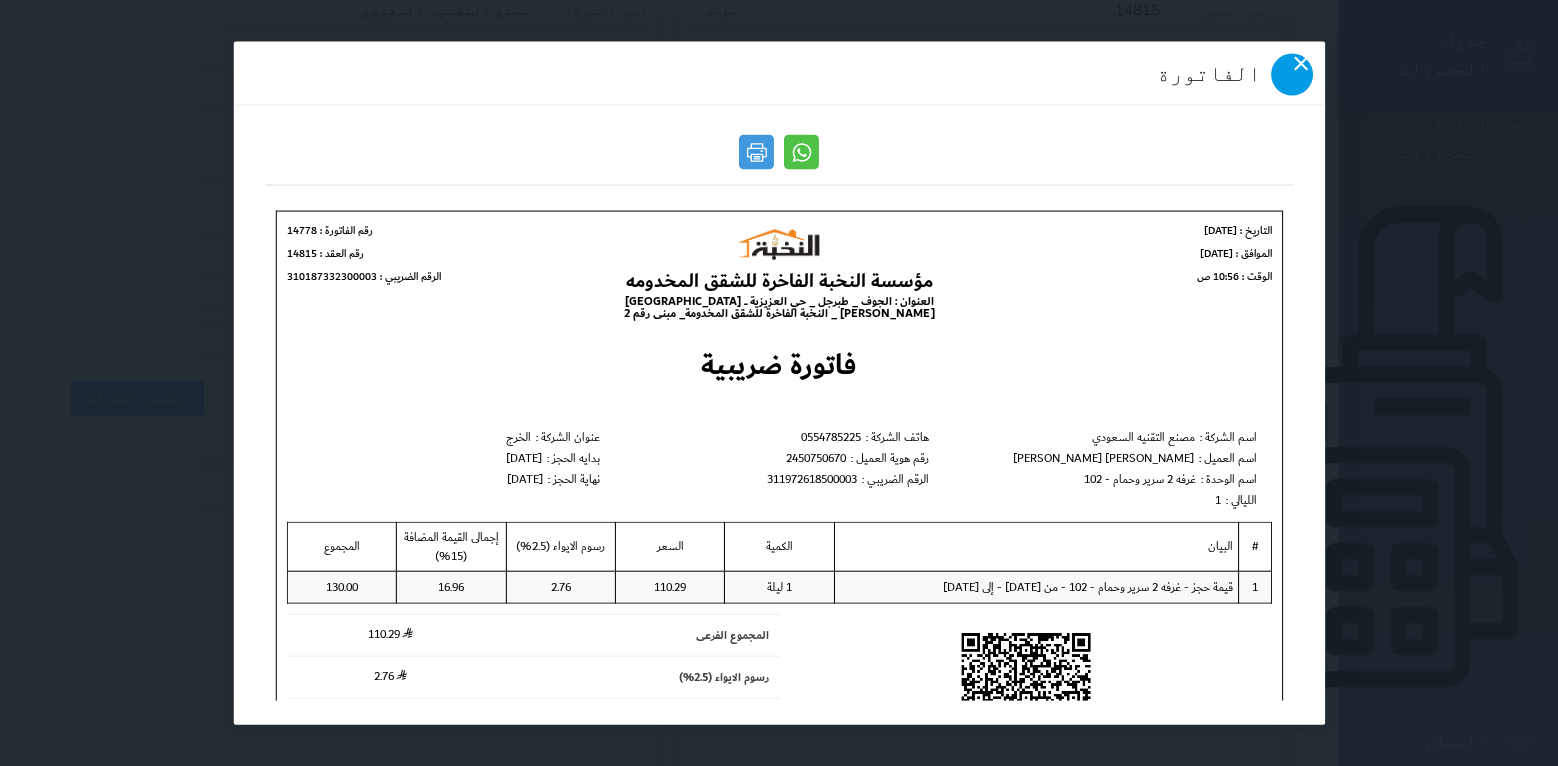 click 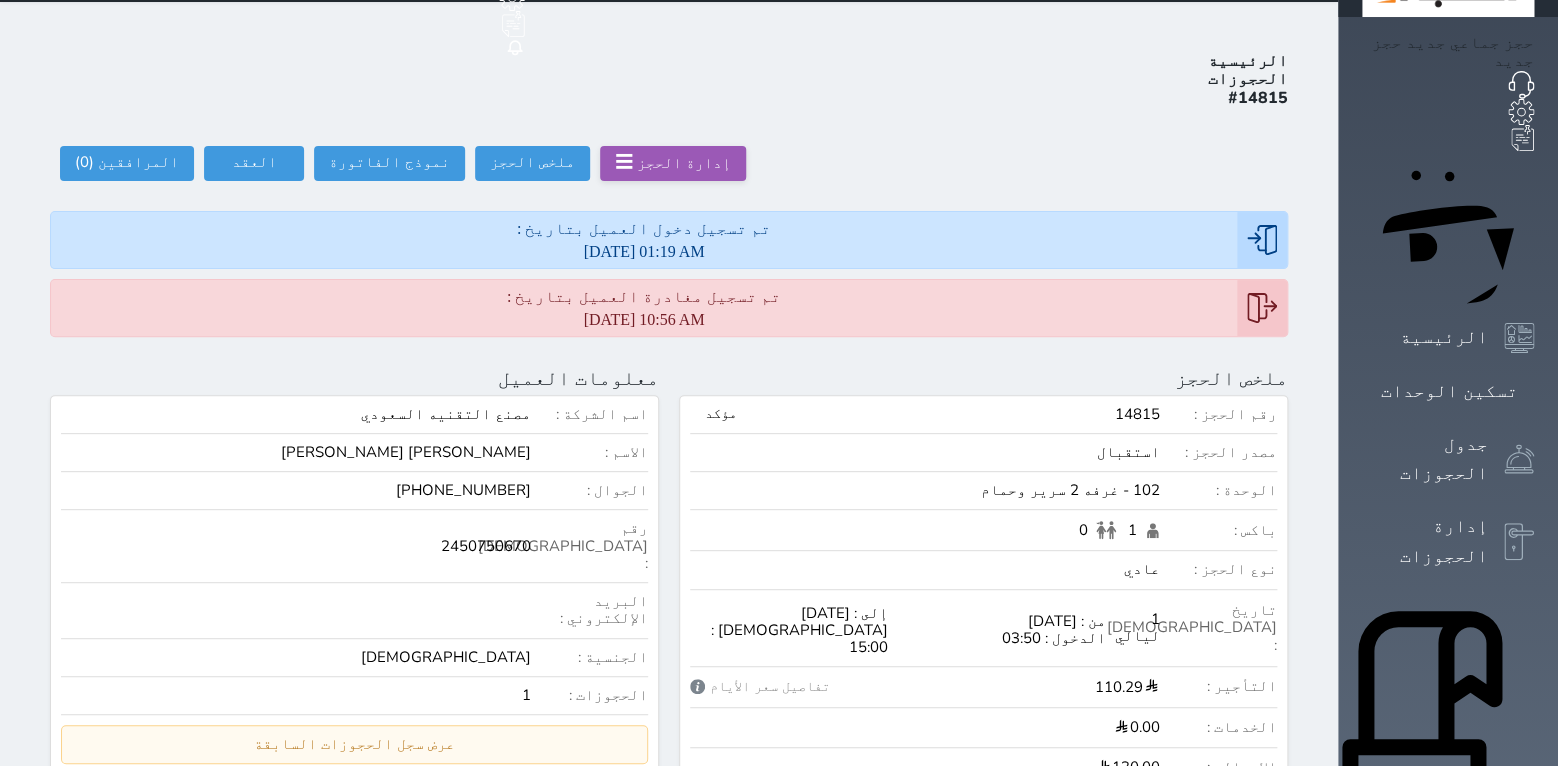 scroll, scrollTop: 0, scrollLeft: 0, axis: both 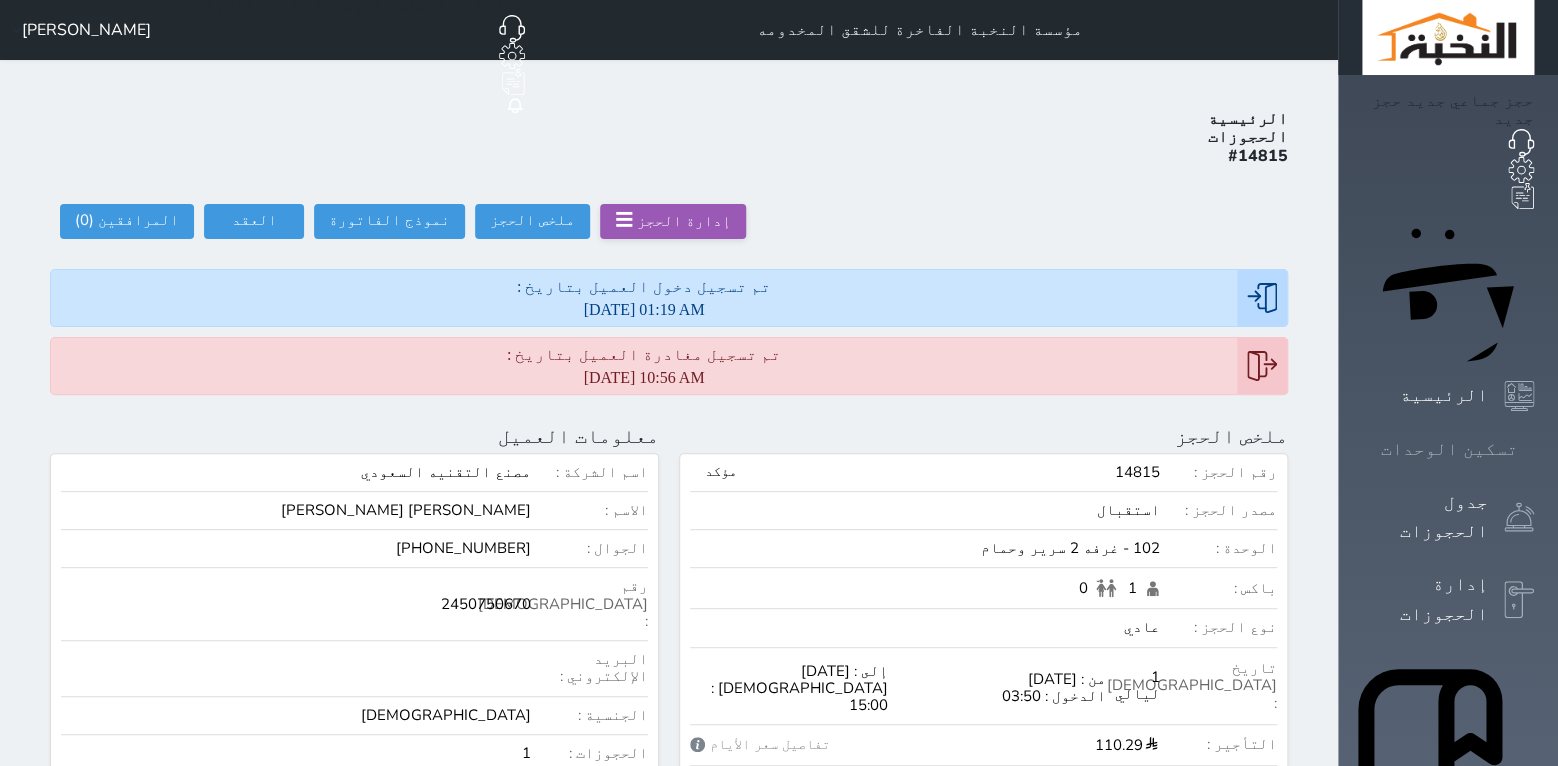 click 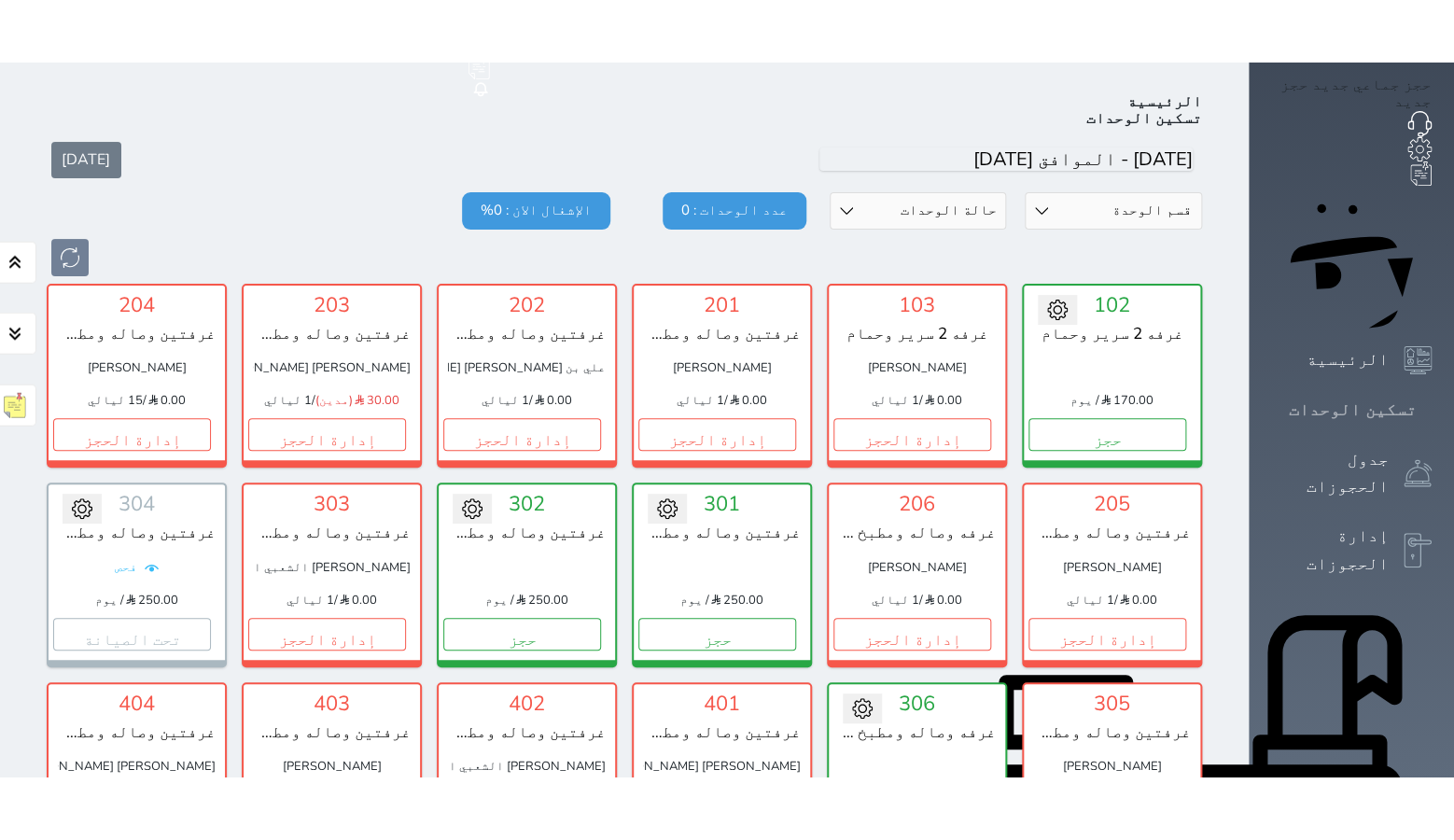 scroll, scrollTop: 73, scrollLeft: 0, axis: vertical 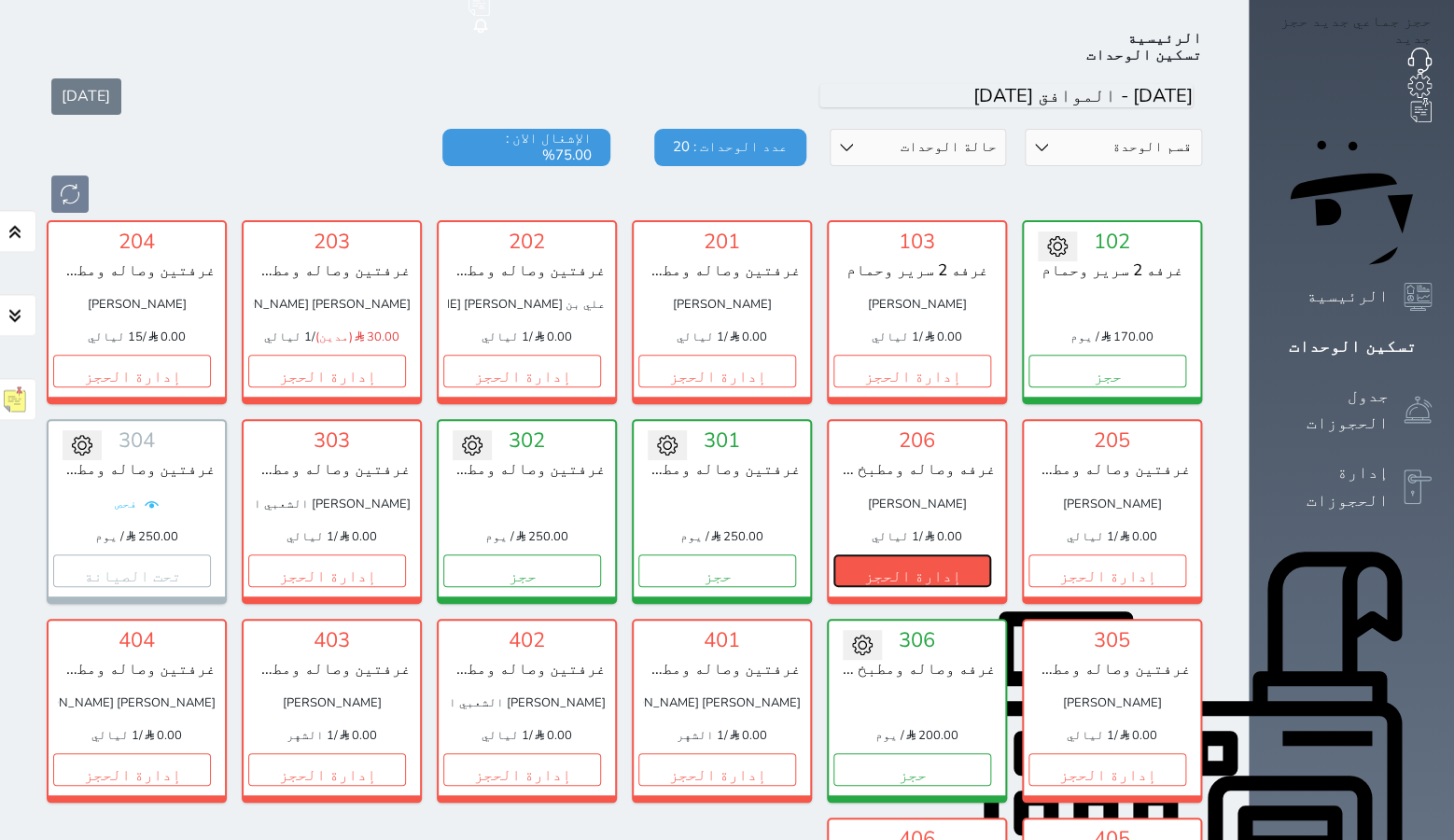 click on "إدارة الحجز" at bounding box center [912, 570] 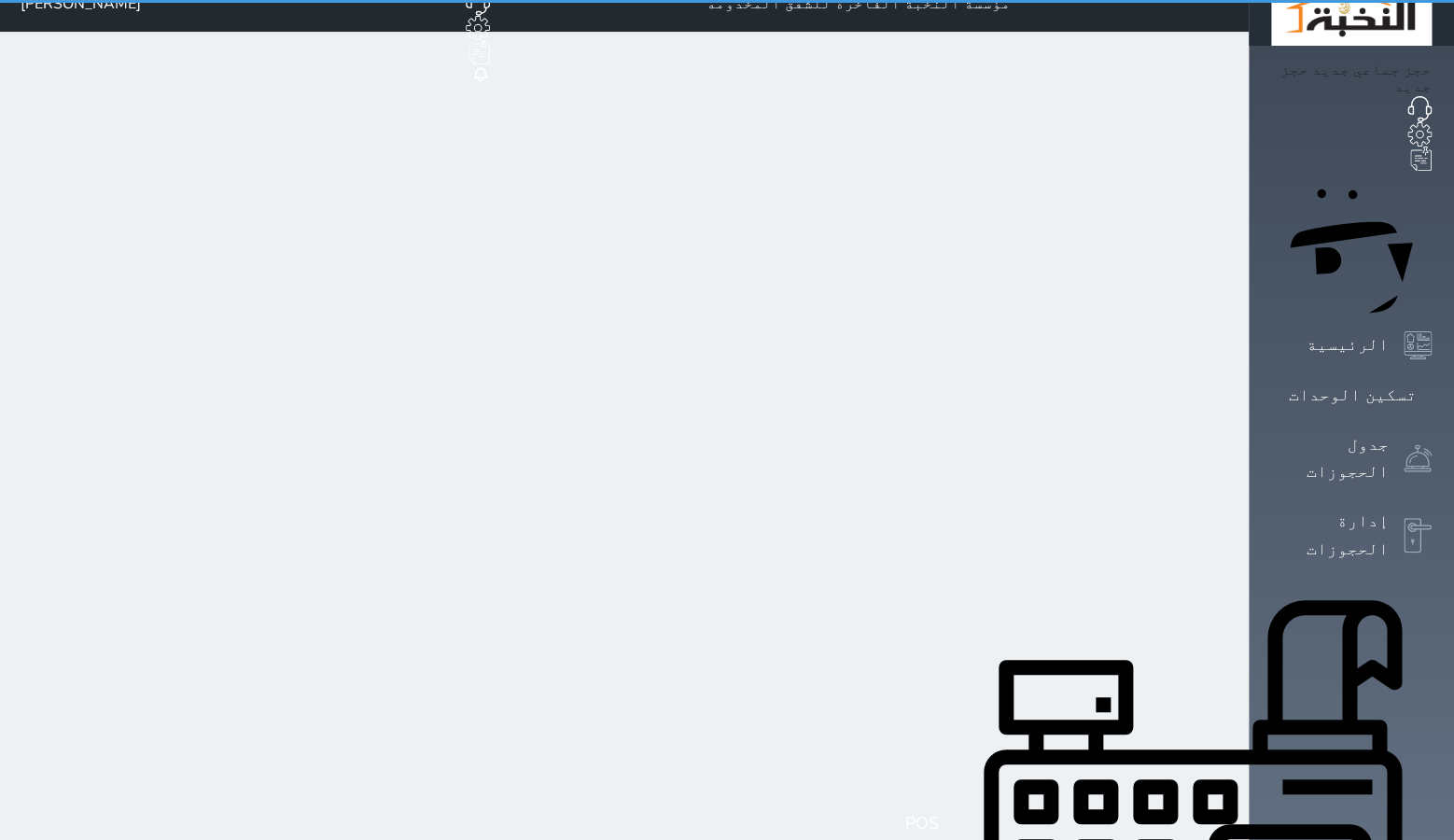 scroll, scrollTop: 0, scrollLeft: 0, axis: both 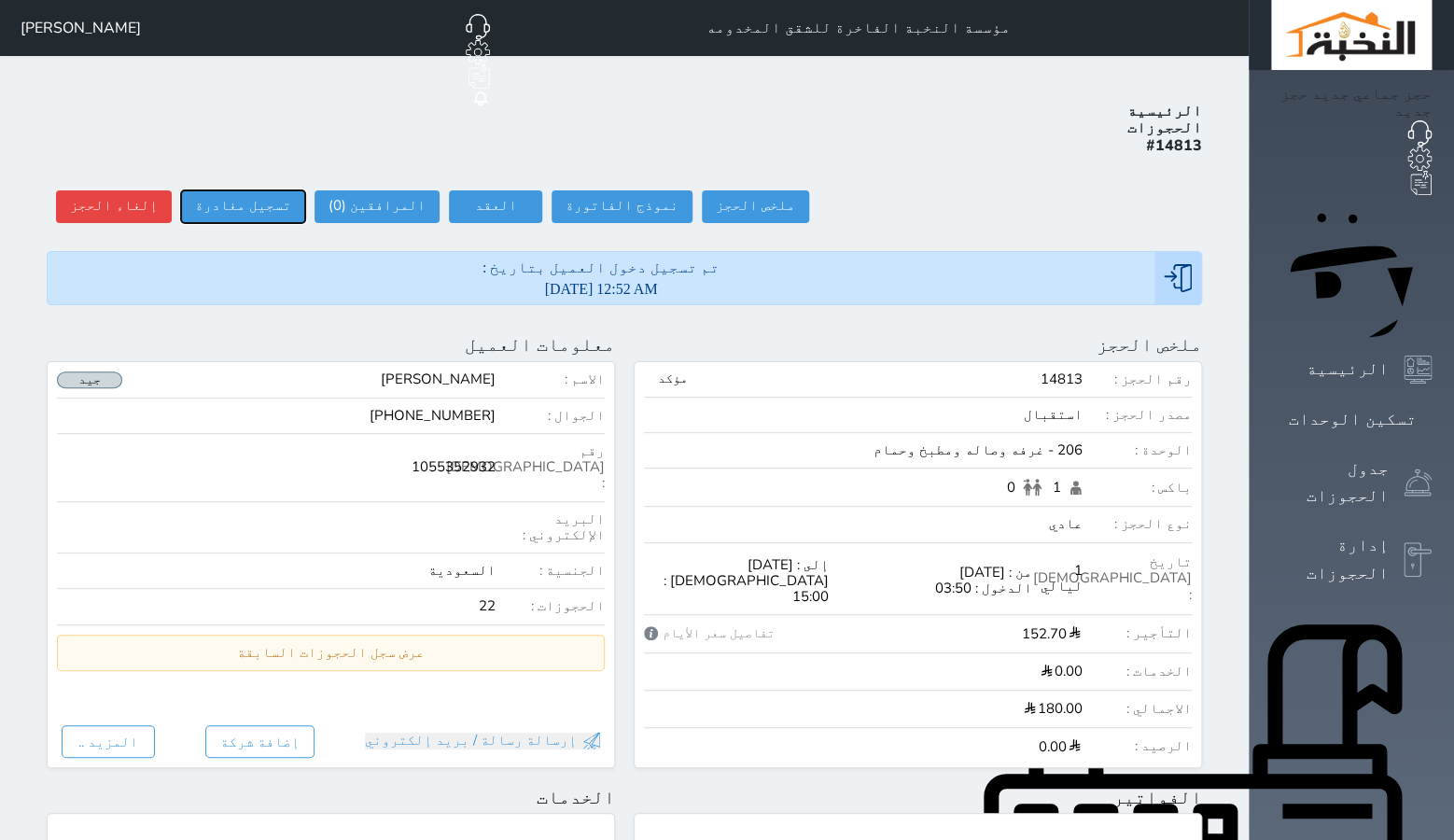 click on "تسجيل مغادرة" at bounding box center (243, 206) 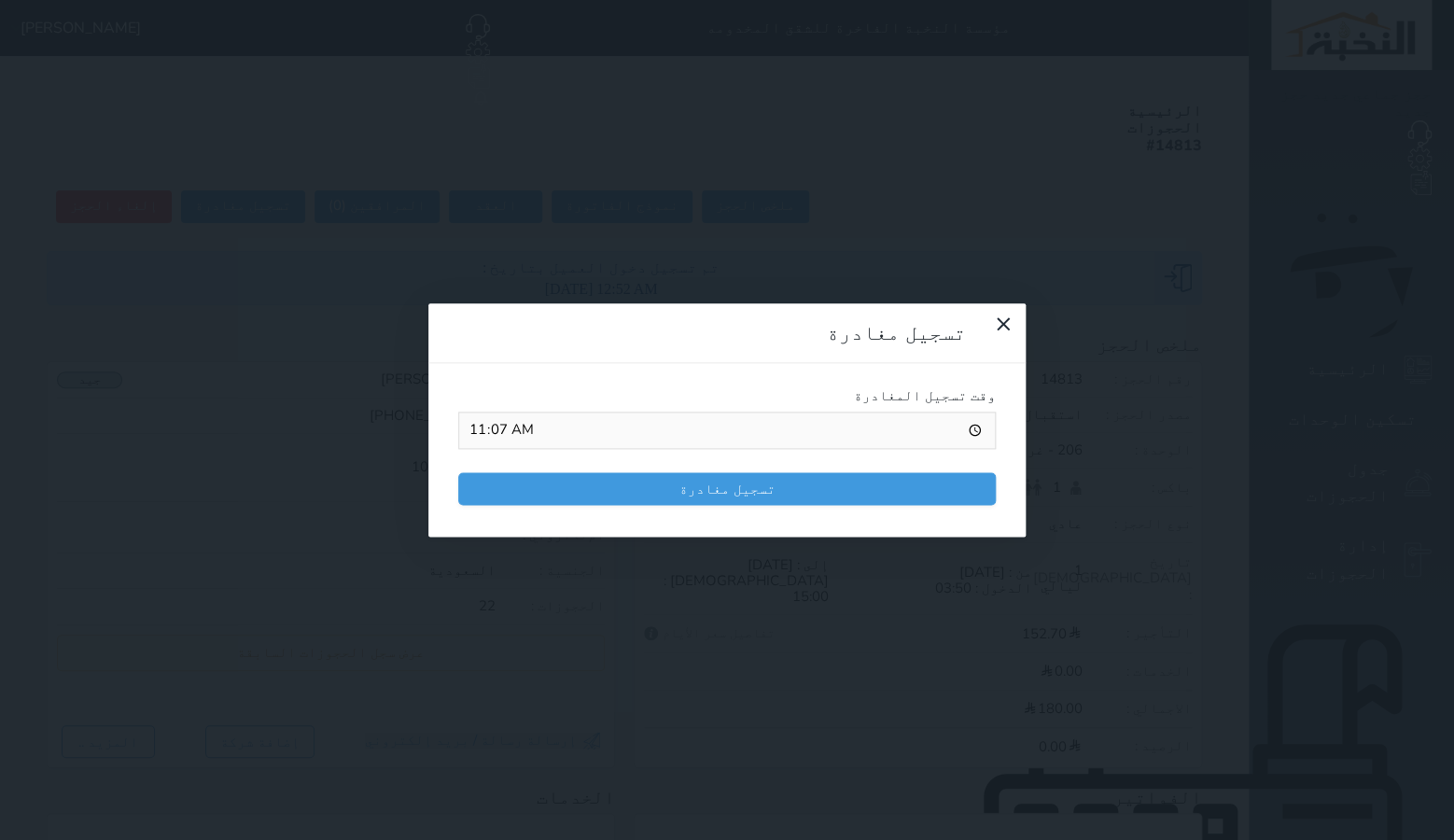 drag, startPoint x: 678, startPoint y: 165, endPoint x: 683, endPoint y: 177, distance: 13 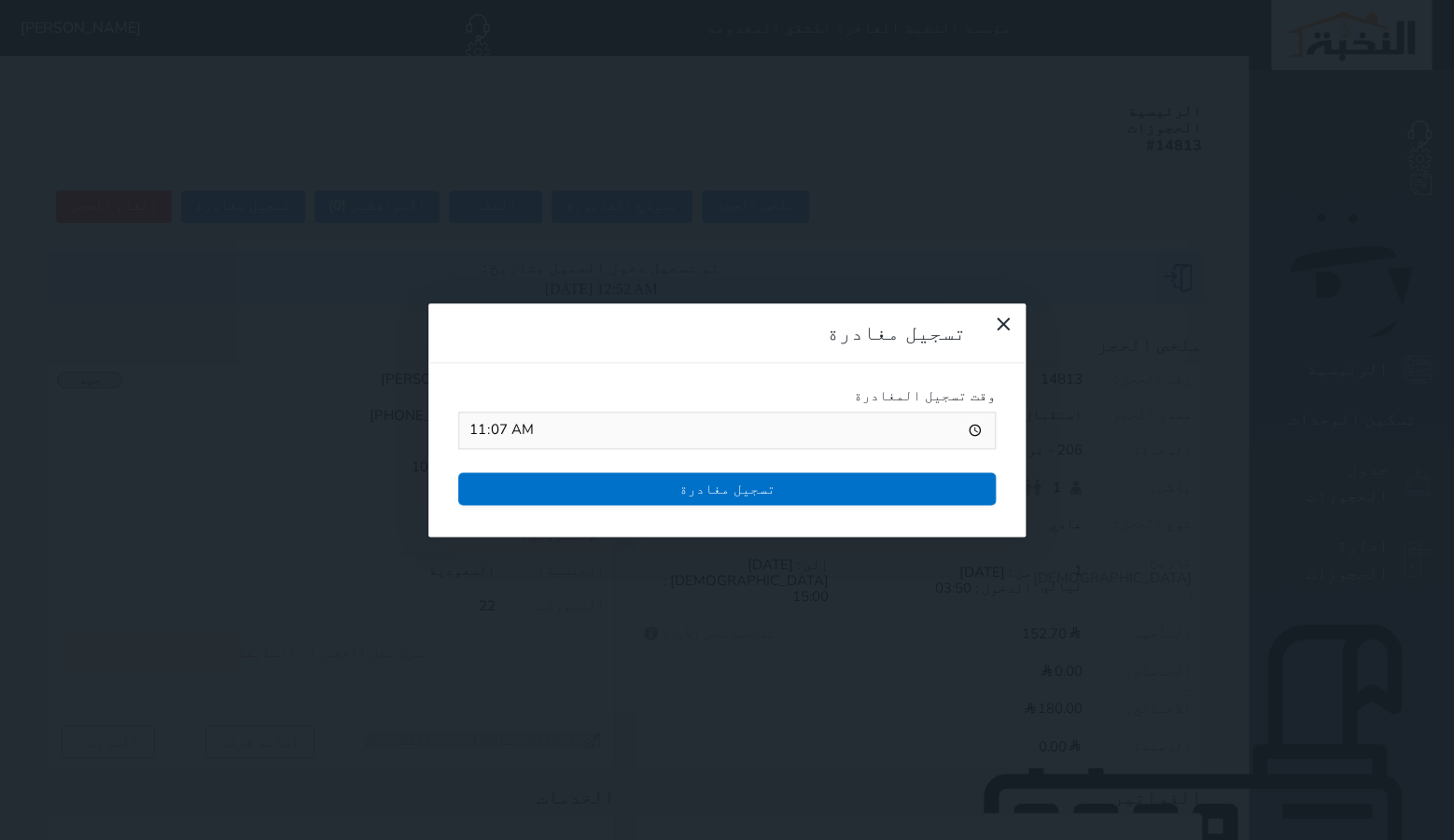 click on "تسجيل مغادرة" at bounding box center [727, 488] 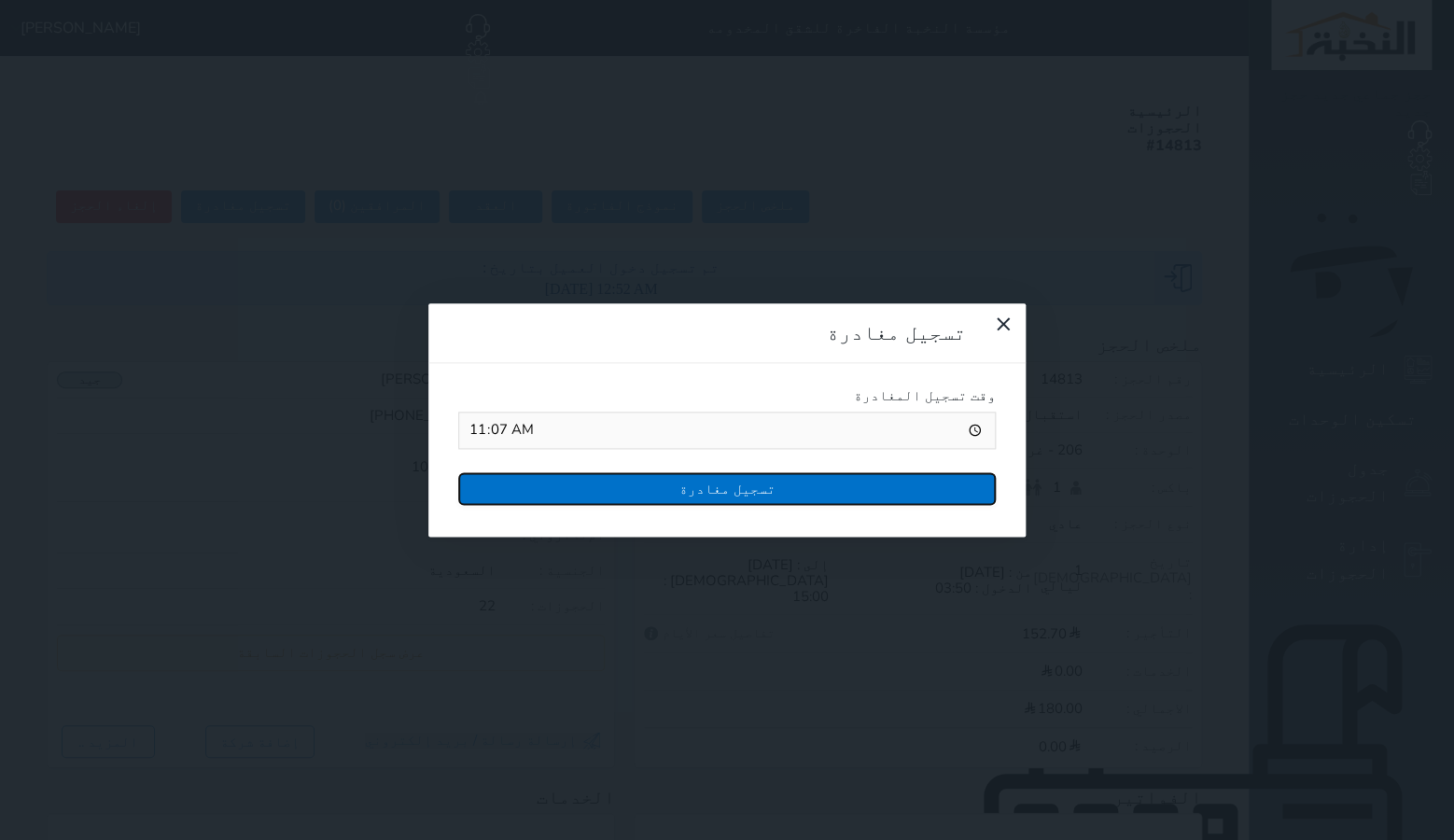 click on "تسجيل مغادرة" at bounding box center [727, 488] 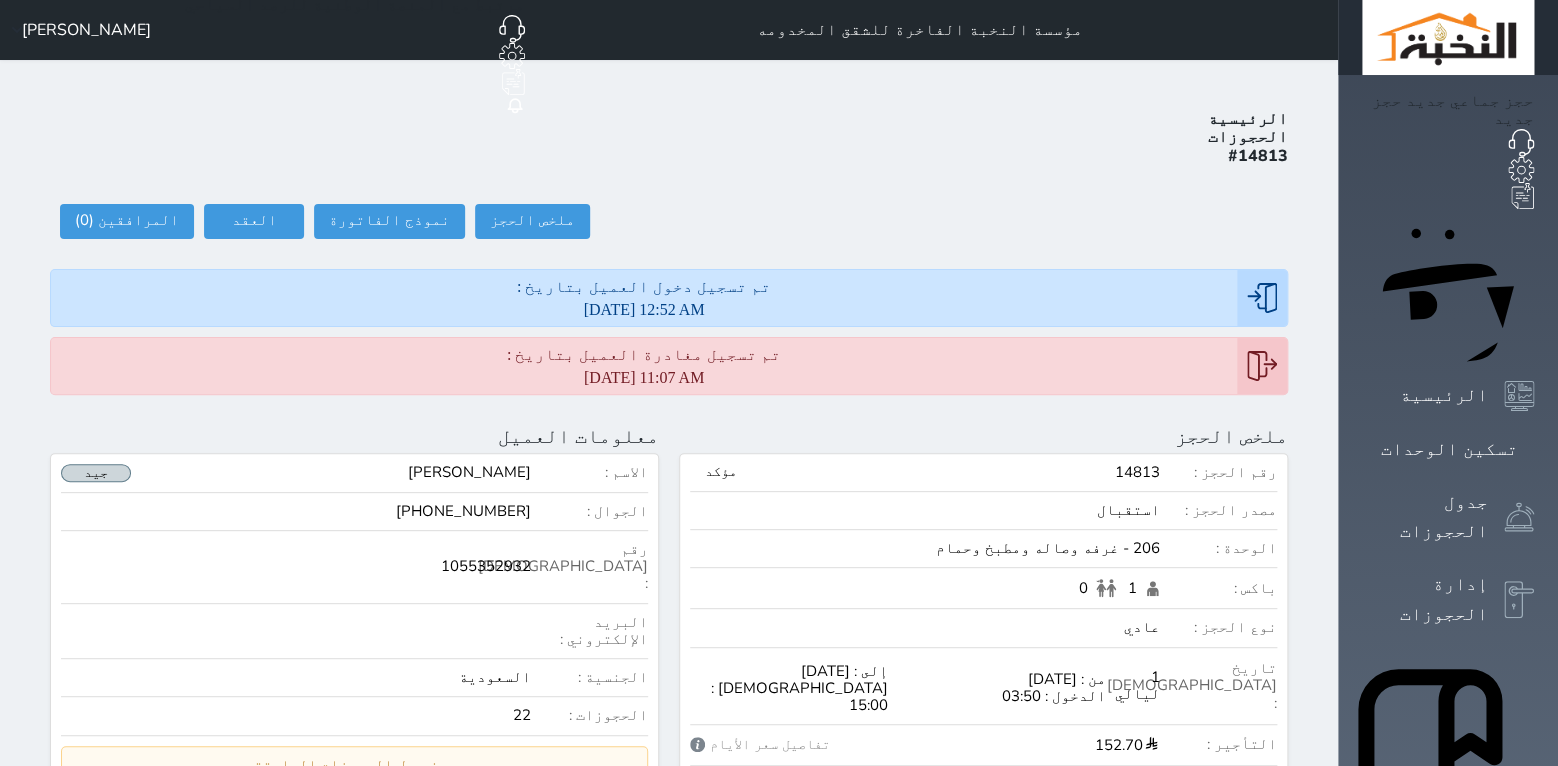 click on "ملخص الحجز         ملخص الحجز #14813                           نموذج الفاتورة           العقد         العقد #14813                                   العقود الموقعه #14813
العقود الموقعه (0)
#   تاريخ التوقيع   الاجرائات       المرافقين (0)         المرافقين                 البحث عن المرافقين :        الاسم       رقم الهوية       البريد الإلكتروني       الجوال           تغيير العميل            اختر المرافق   اختر المرافق   [PERSON_NAME]   الاسم *     الجنس    اختر الجنس   ذكر انثى   تاريخ الميلاد *         تاريخ الميلاد الهجرى         صلة القرابة
اختر صلة القرابة   [PERSON_NAME] زوجة اخ اخت اب ام زوج أخرى   نوع العميل *     مواطن" at bounding box center (669, 221) 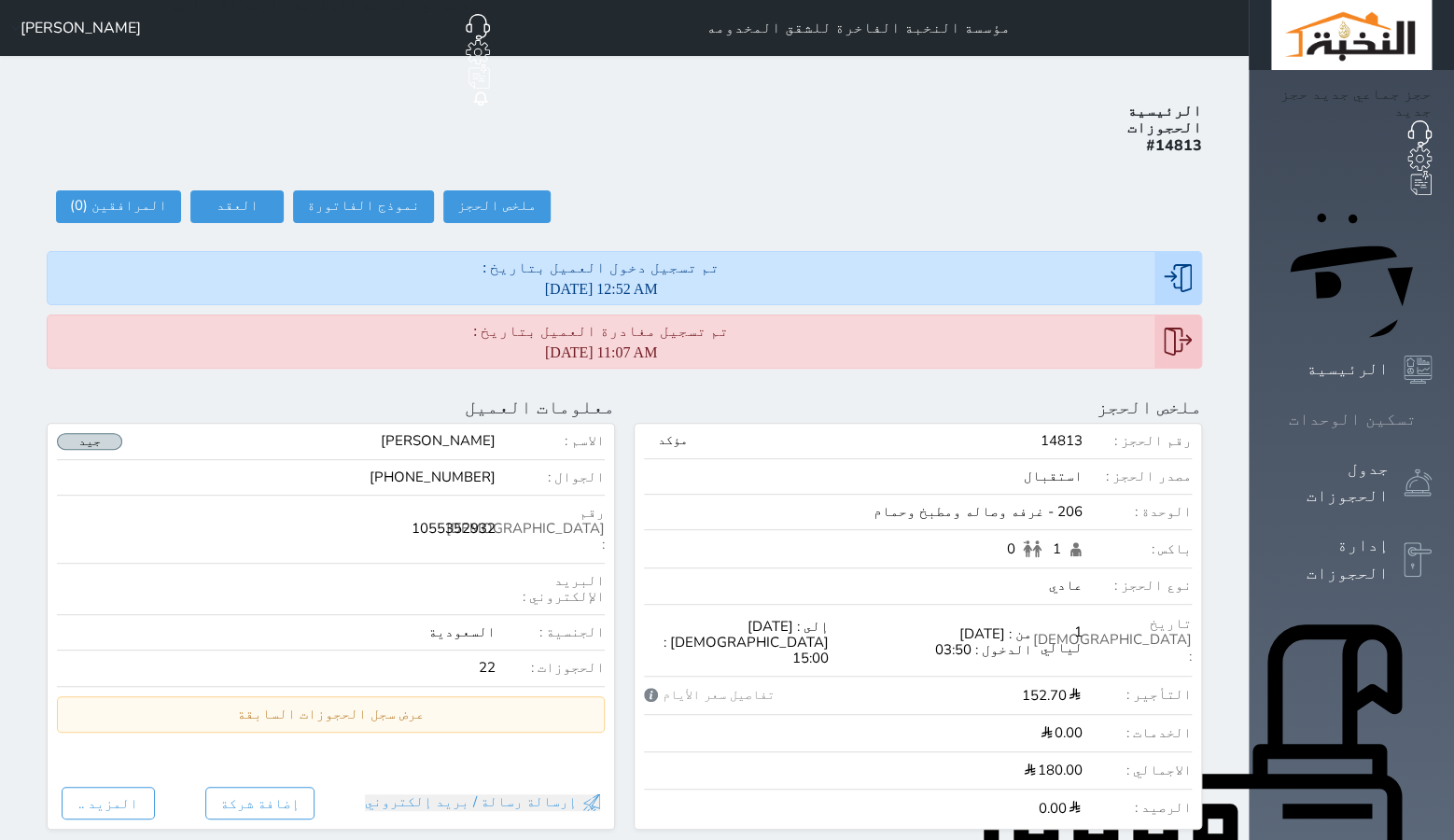 click 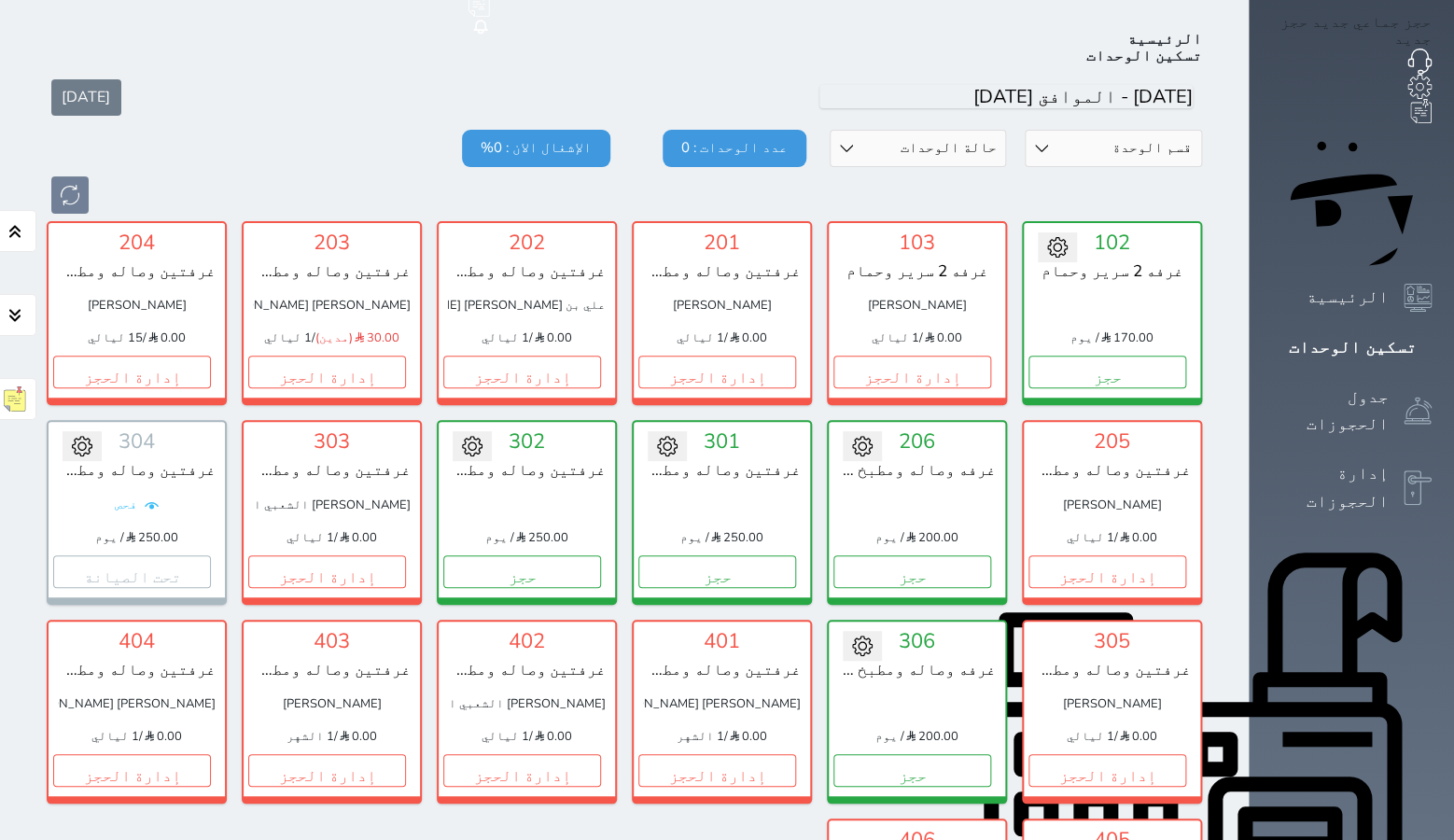 scroll, scrollTop: 73, scrollLeft: 0, axis: vertical 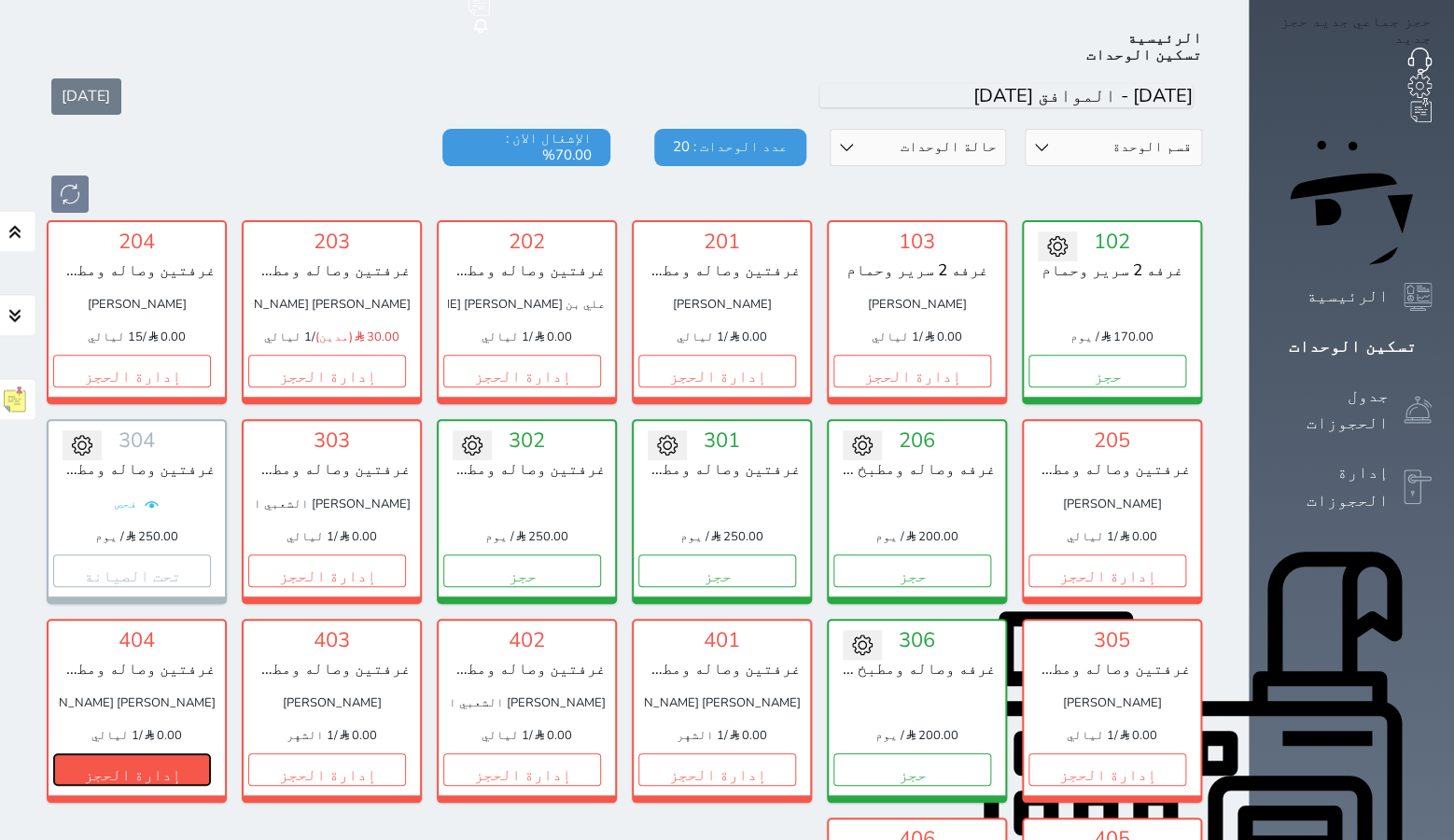 click on "إدارة الحجز" at bounding box center [132, 769] 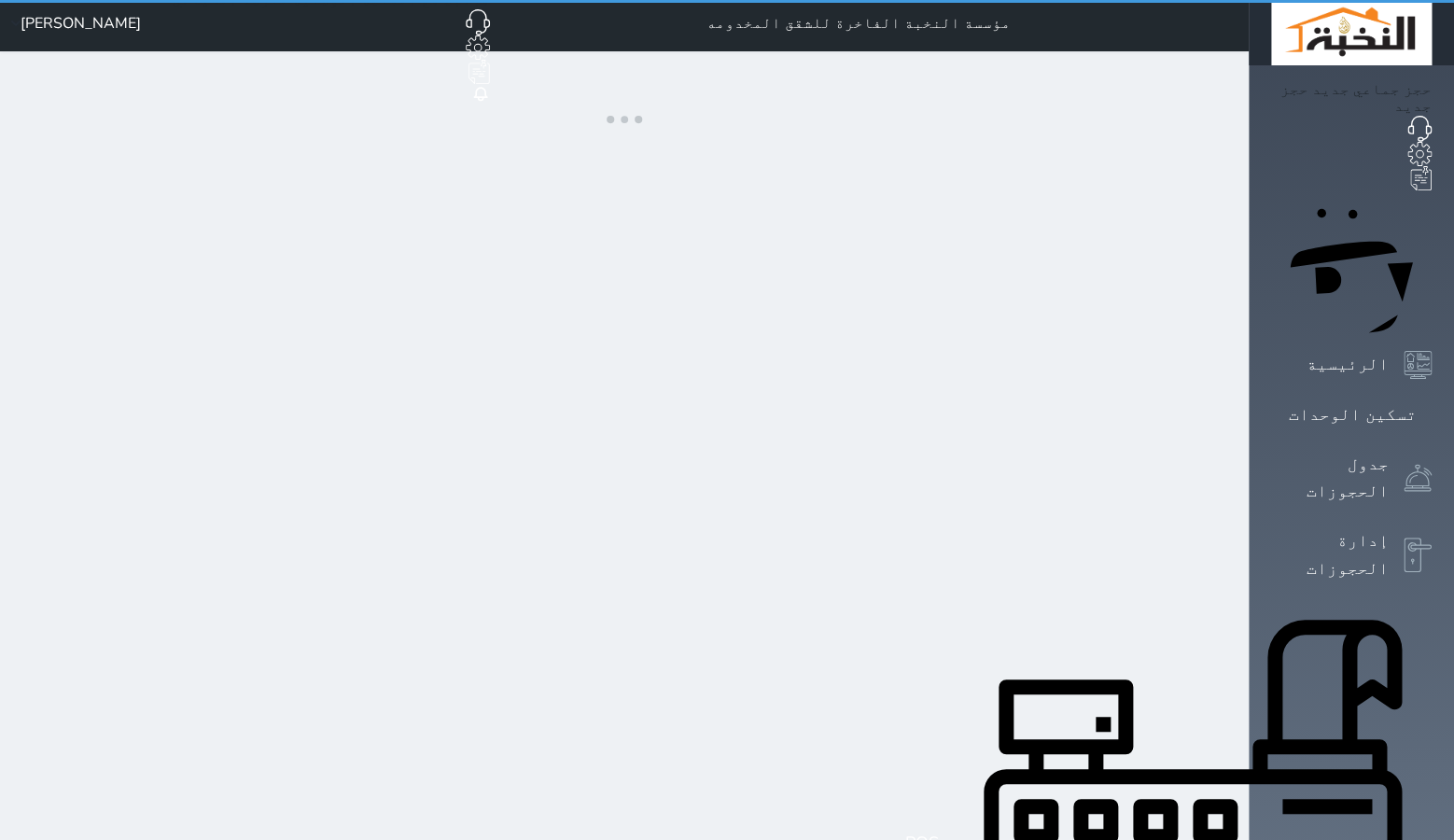 scroll, scrollTop: 0, scrollLeft: 0, axis: both 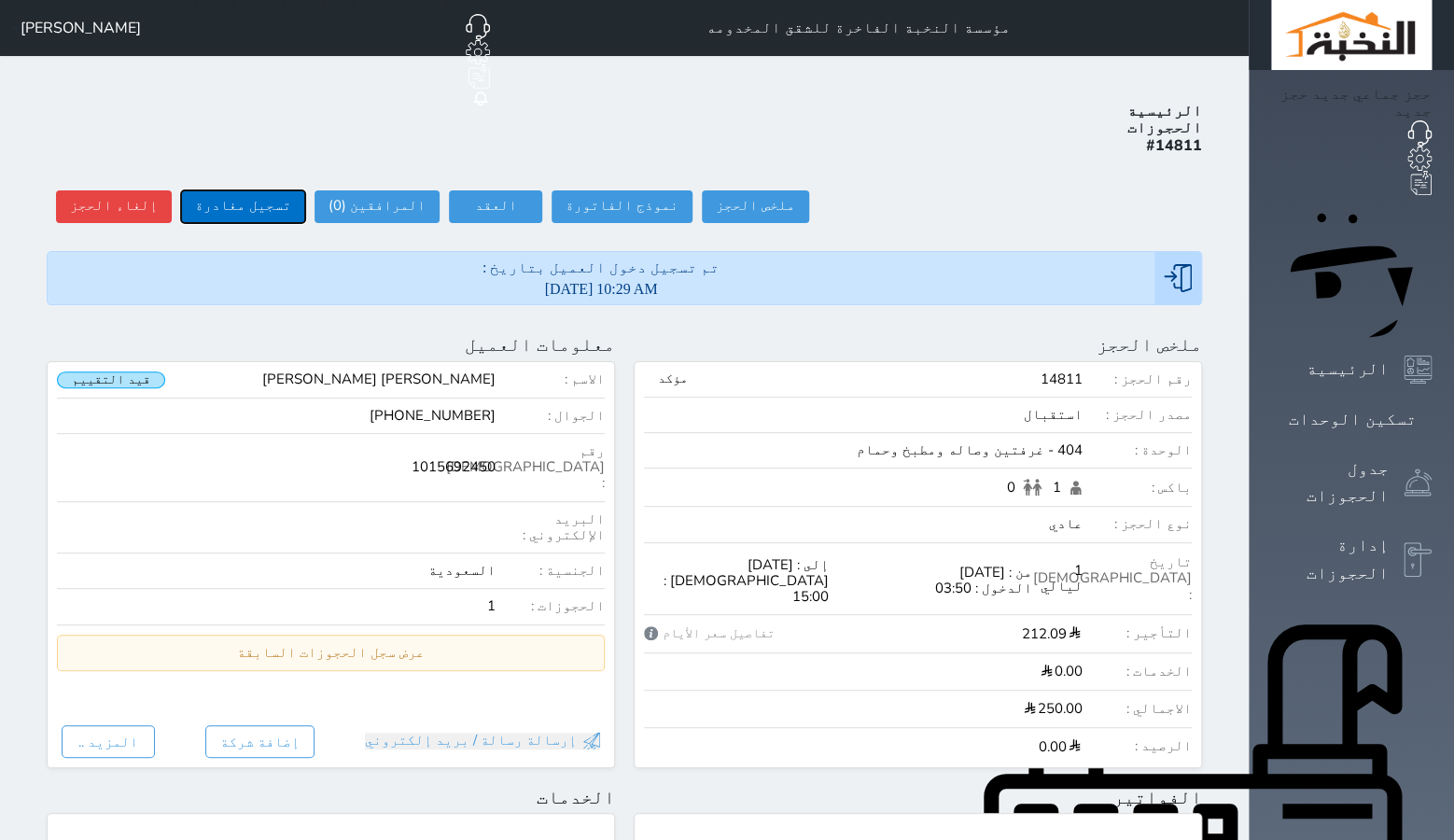 click on "تسجيل مغادرة" at bounding box center [243, 206] 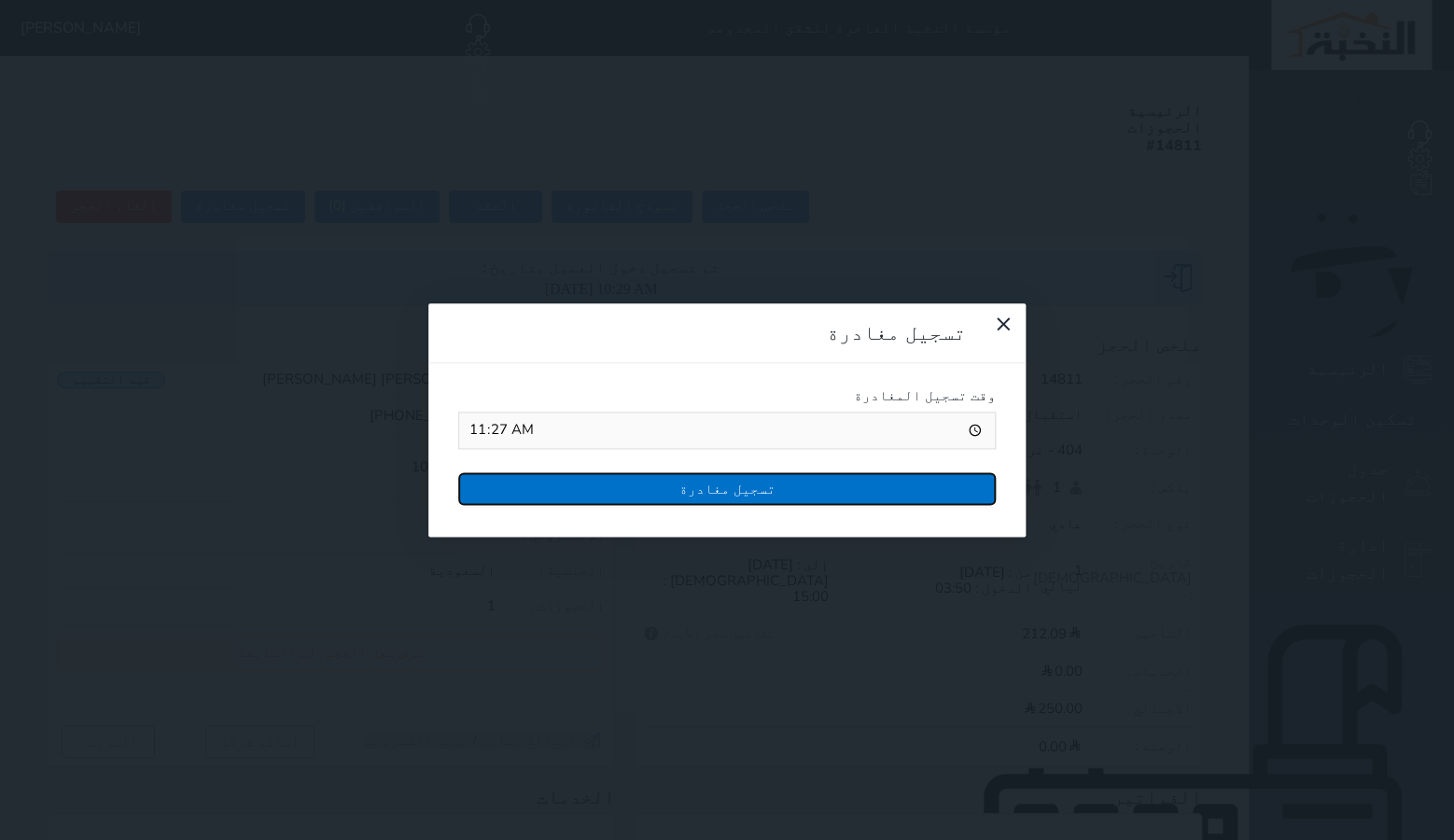 click on "تسجيل مغادرة" at bounding box center (727, 488) 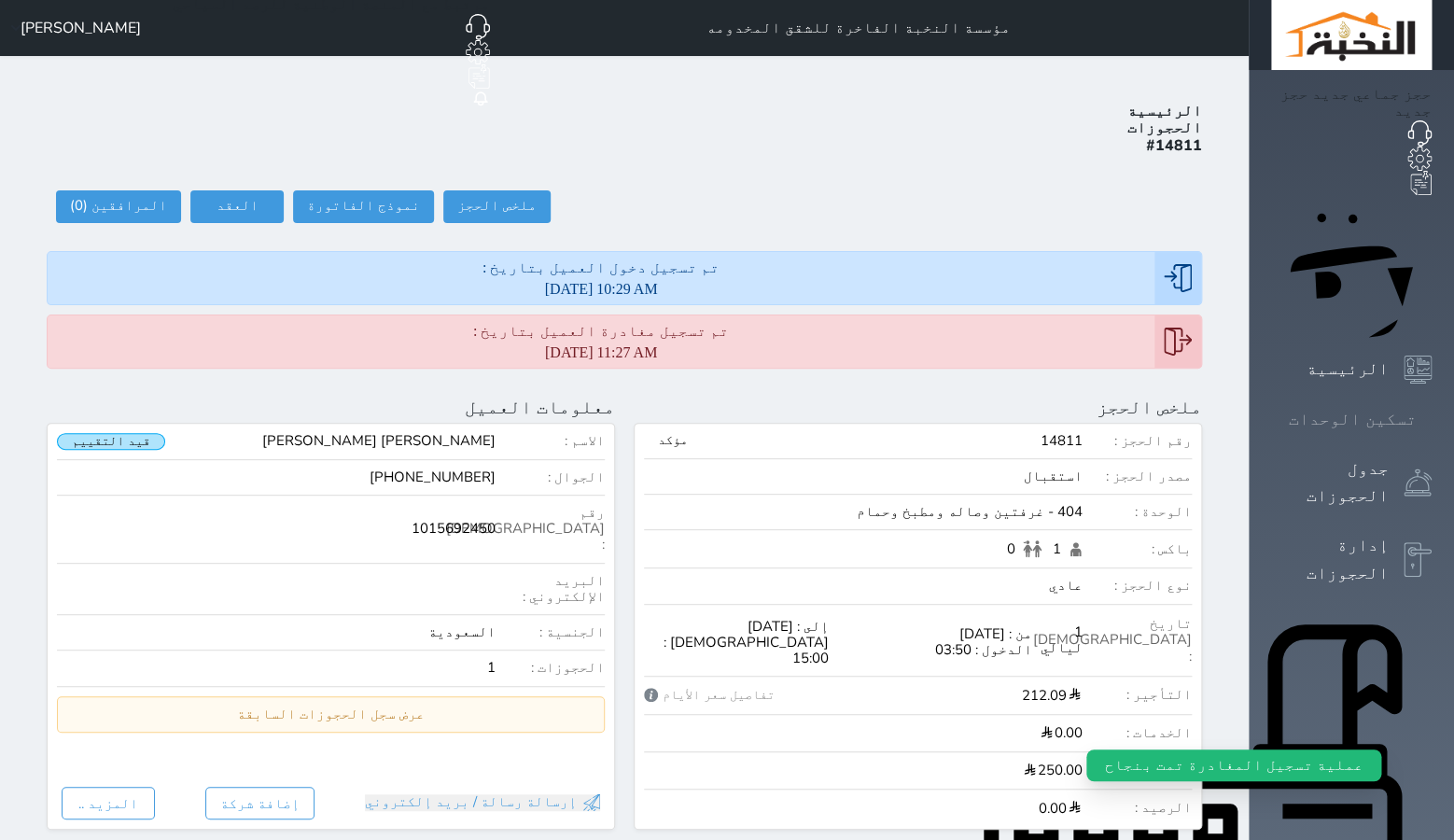 click 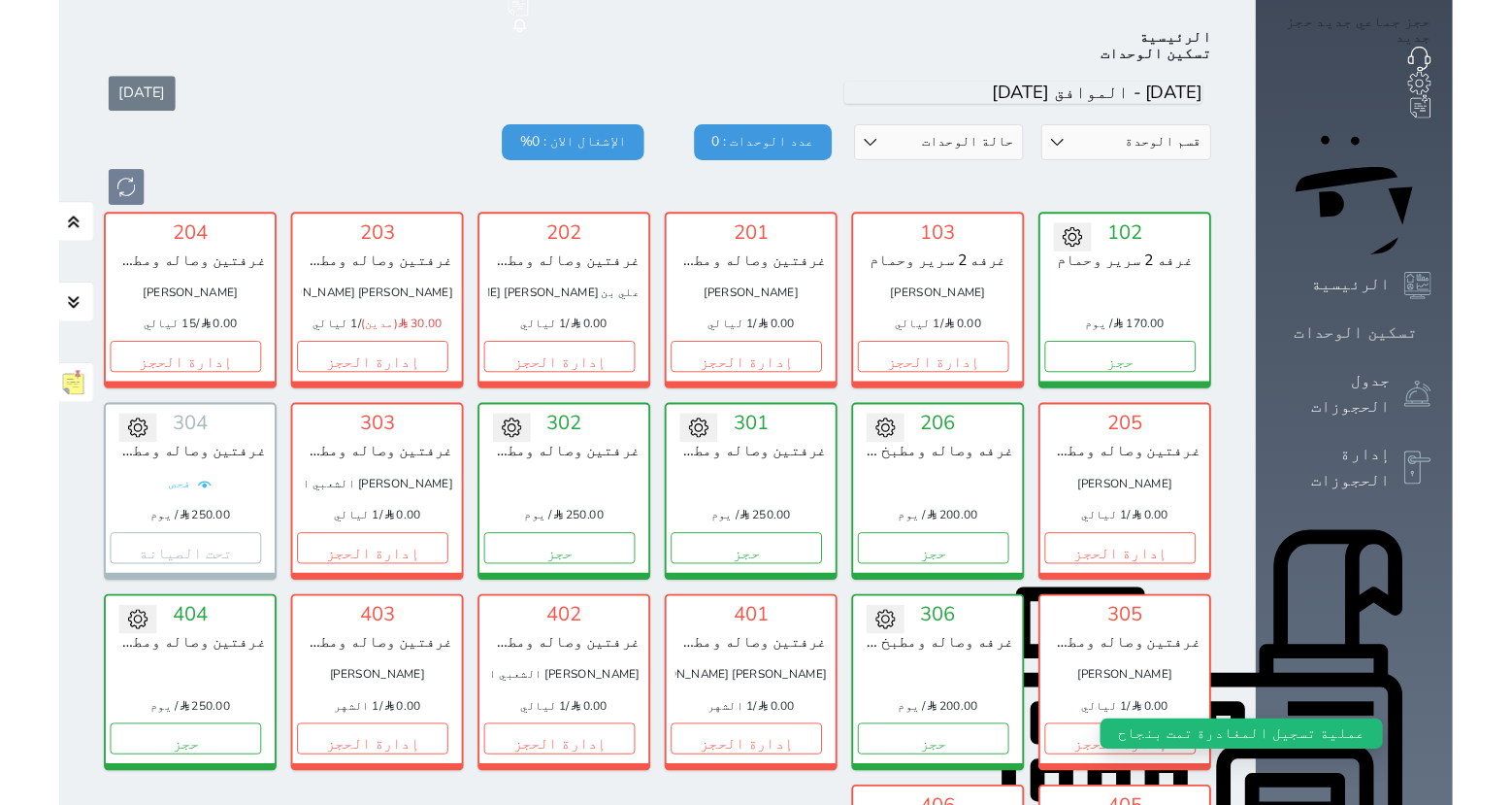 scroll, scrollTop: 76, scrollLeft: 0, axis: vertical 